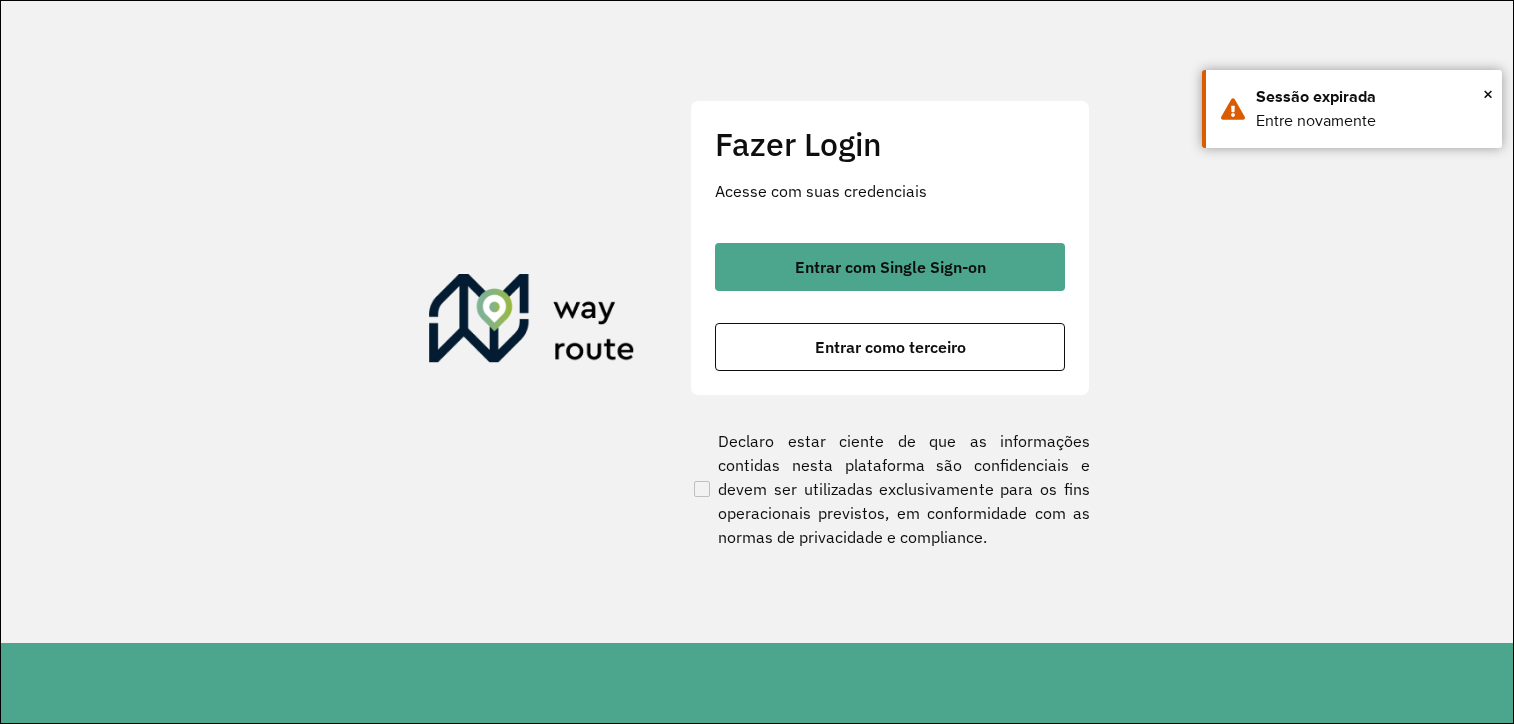 scroll, scrollTop: 0, scrollLeft: 0, axis: both 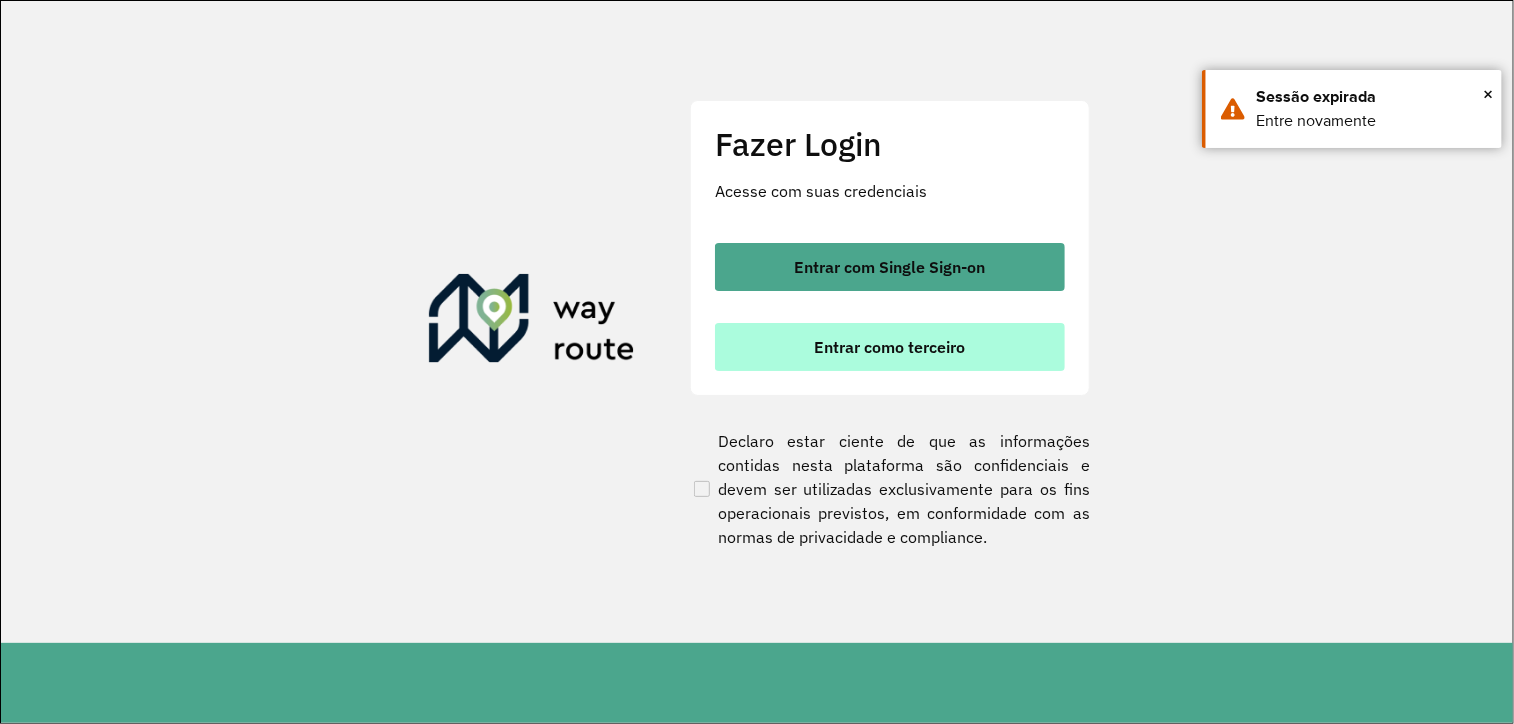 click on "Entrar como terceiro" at bounding box center [890, 347] 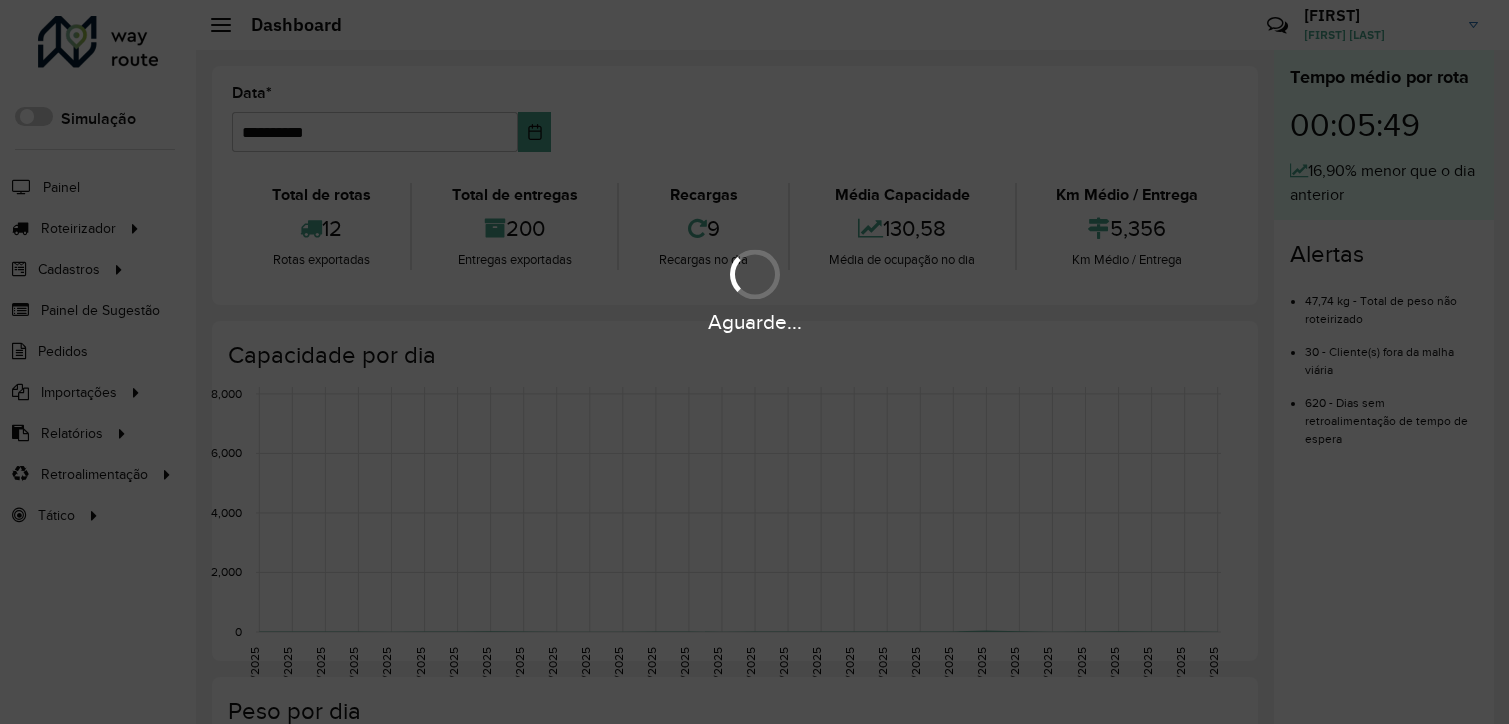 scroll, scrollTop: 0, scrollLeft: 0, axis: both 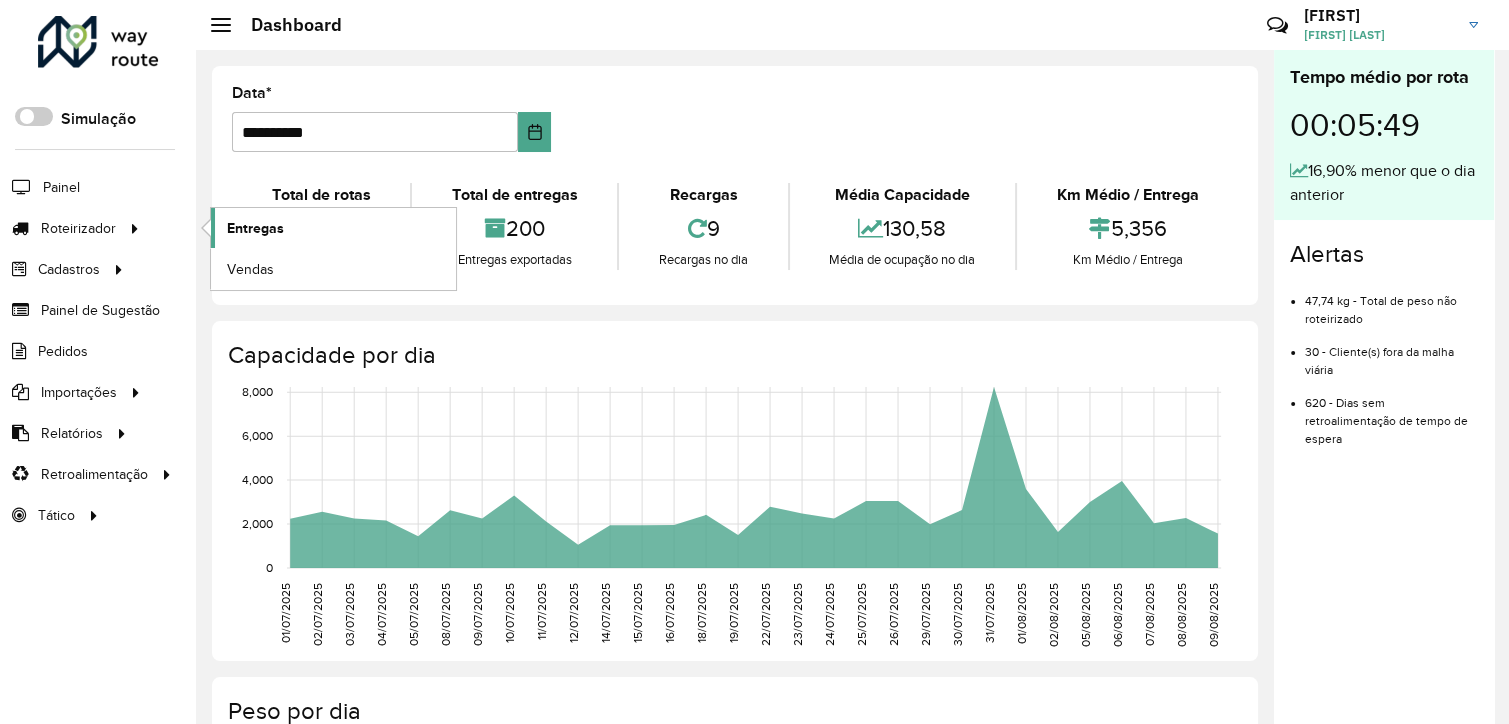 click on "Entregas" 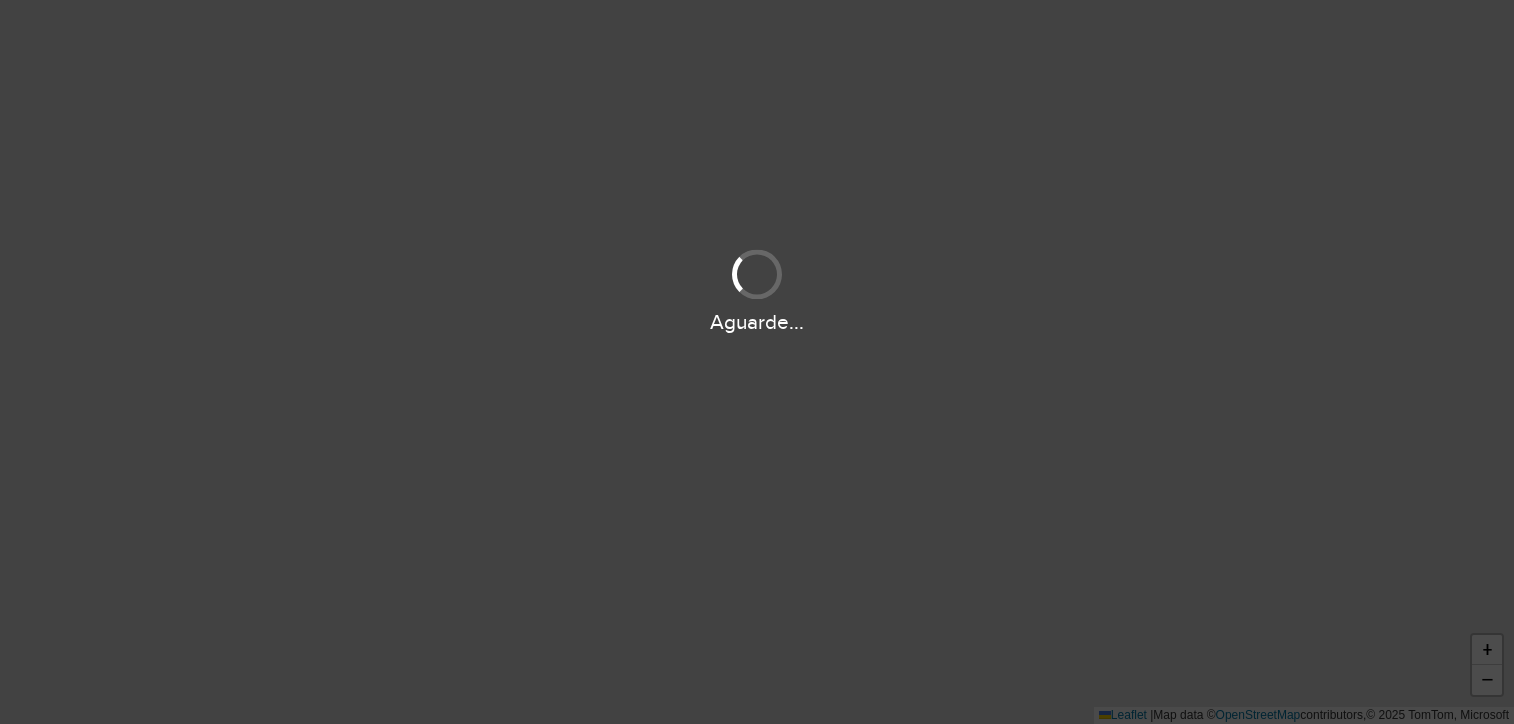 scroll, scrollTop: 0, scrollLeft: 0, axis: both 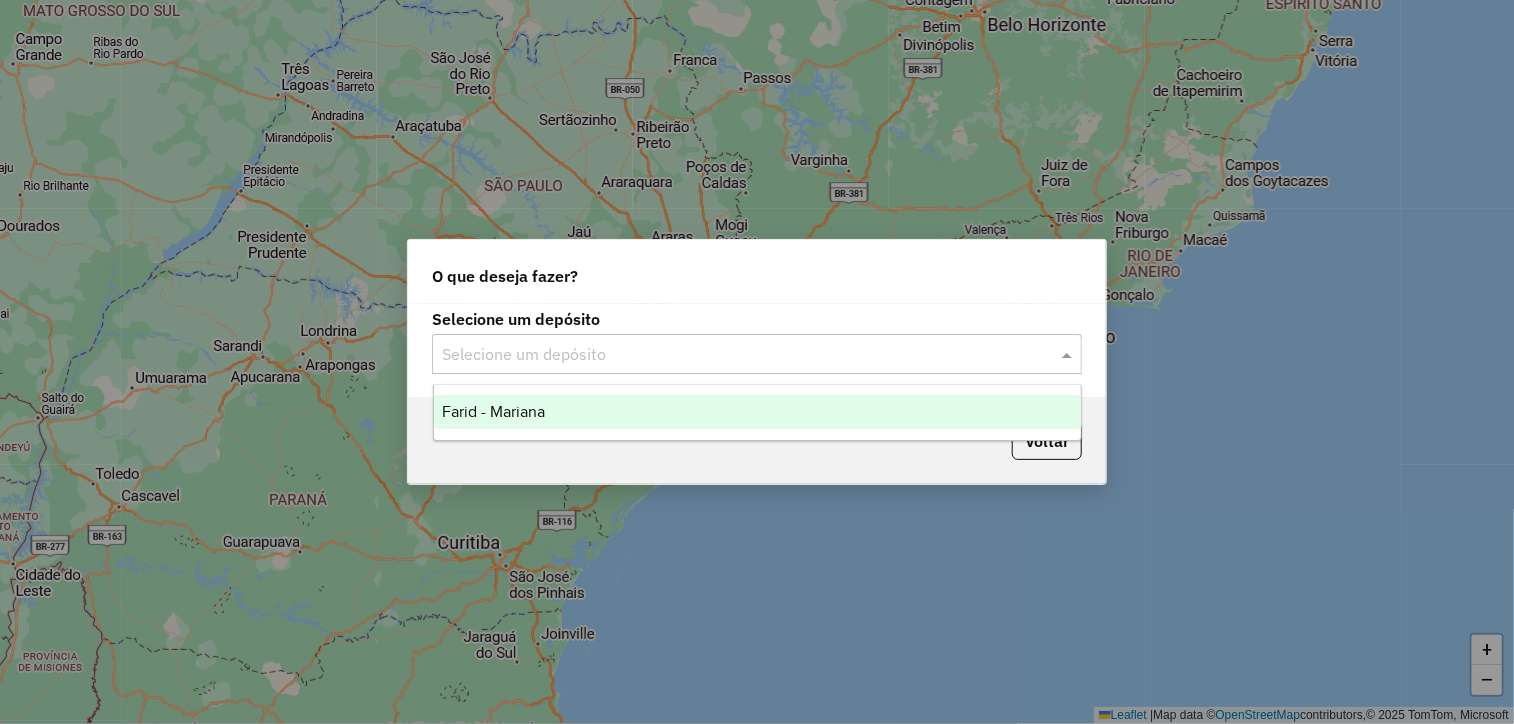 click 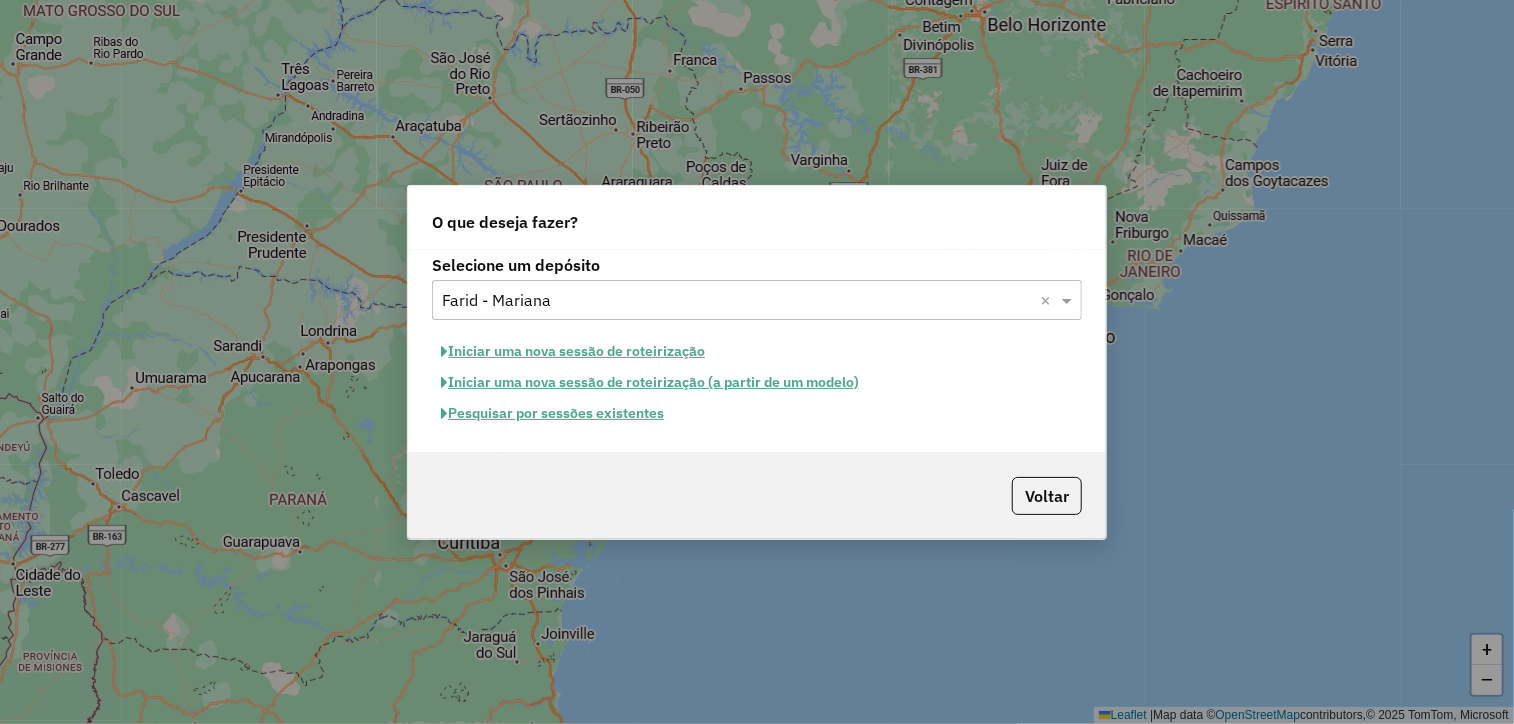 click on "Pesquisar por sessões existentes" 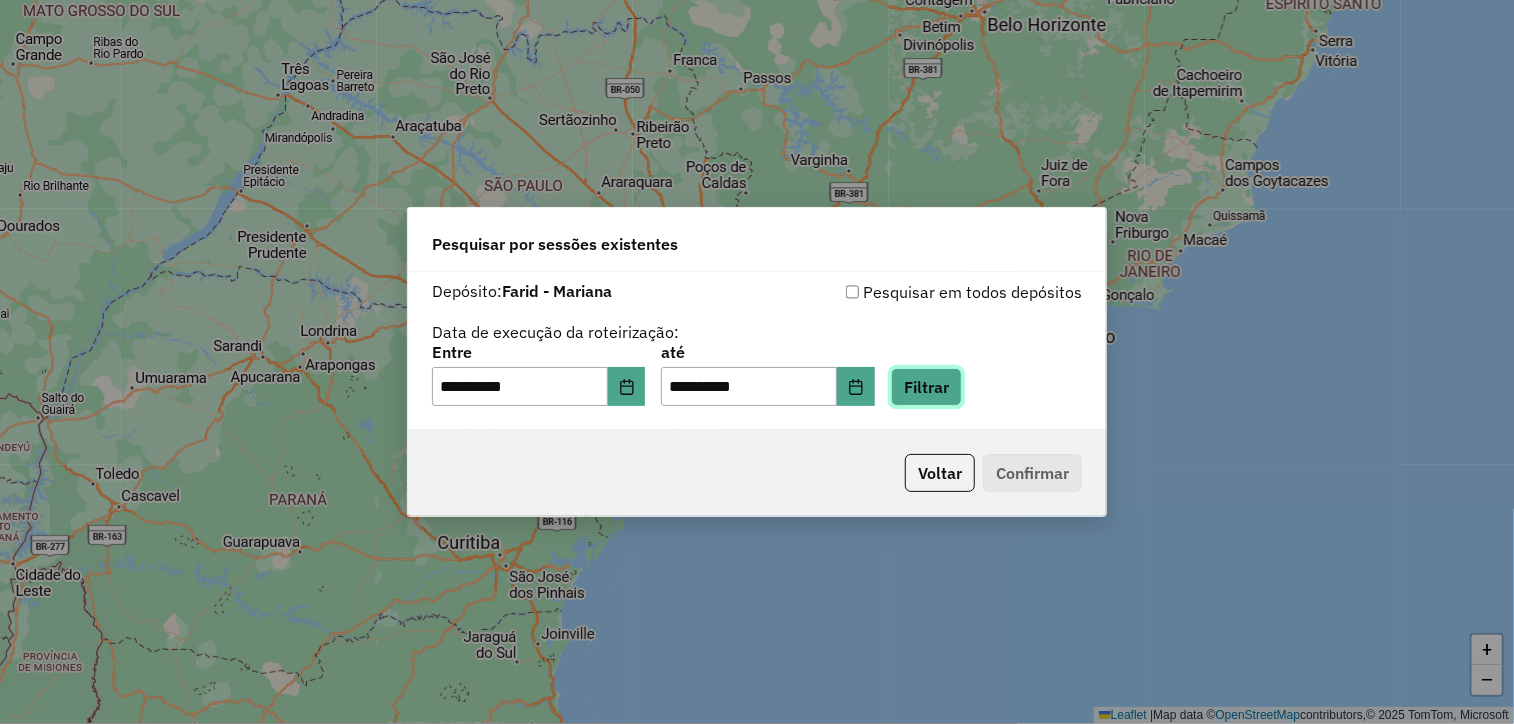 click on "Filtrar" 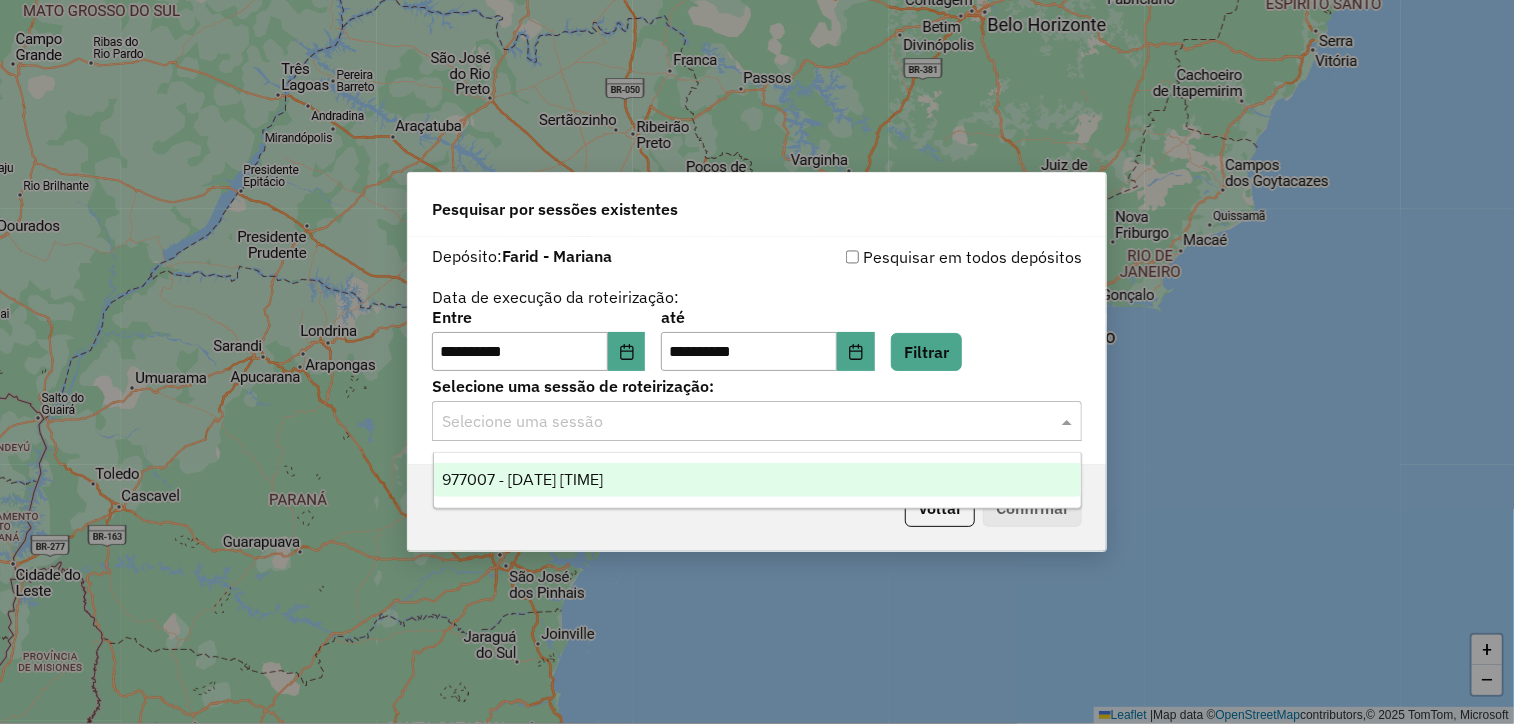 click 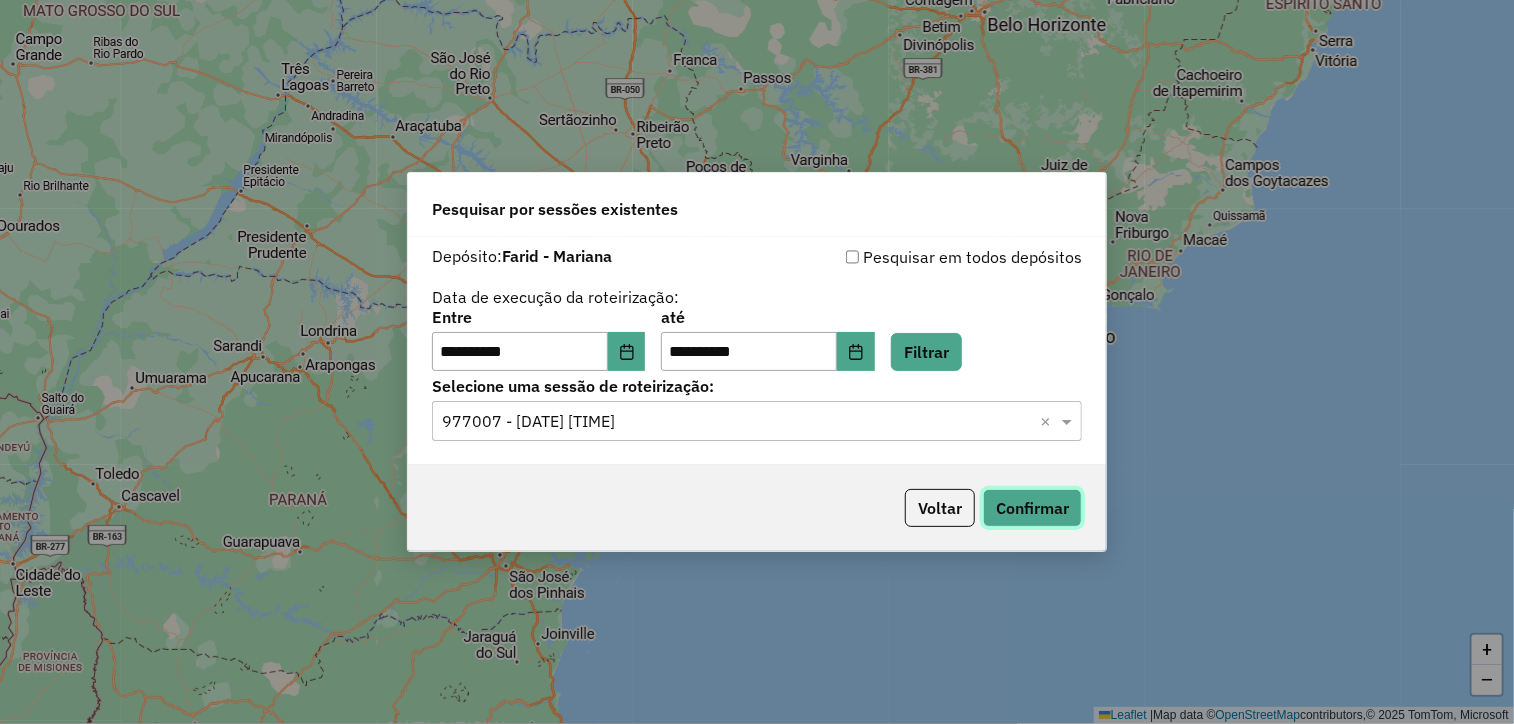 click on "Confirmar" 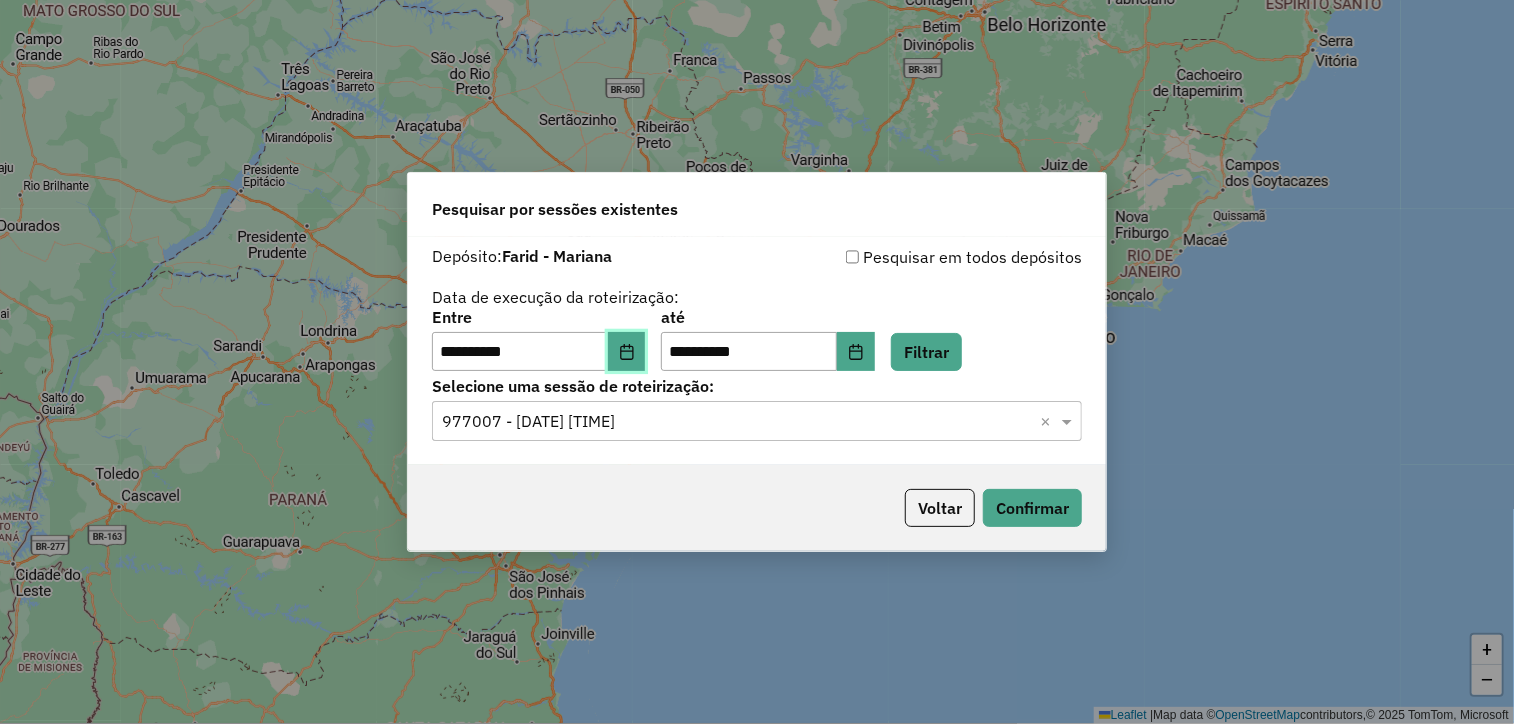 click 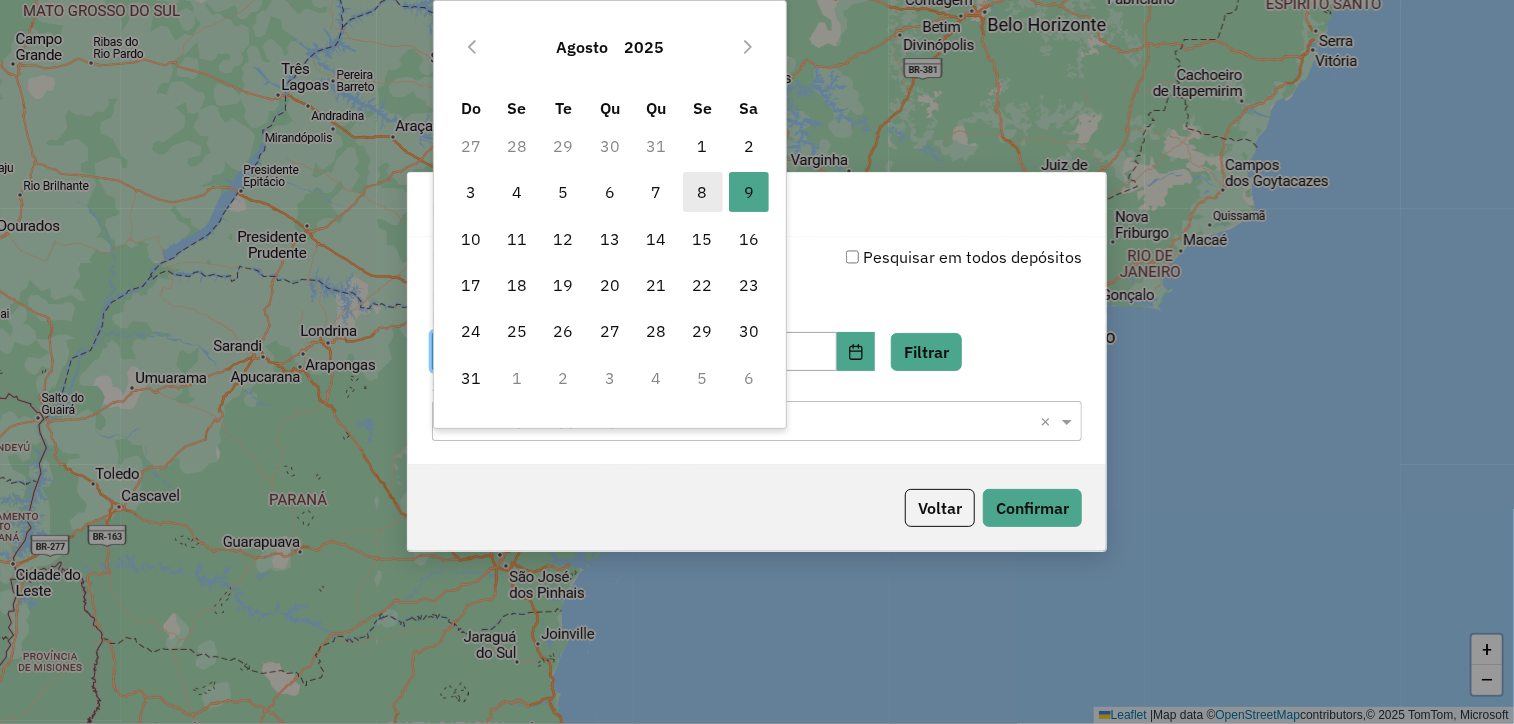 click on "8" at bounding box center [703, 192] 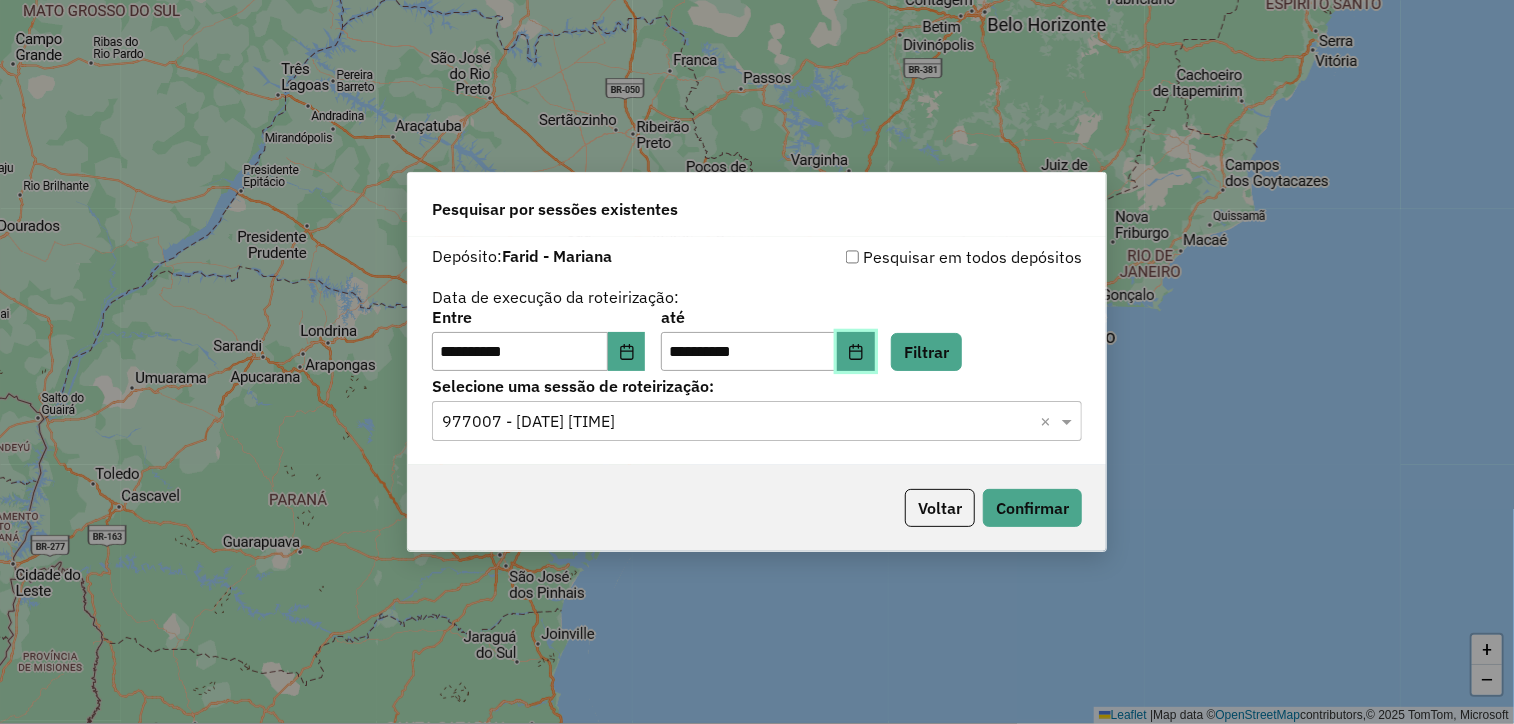 click at bounding box center [856, 352] 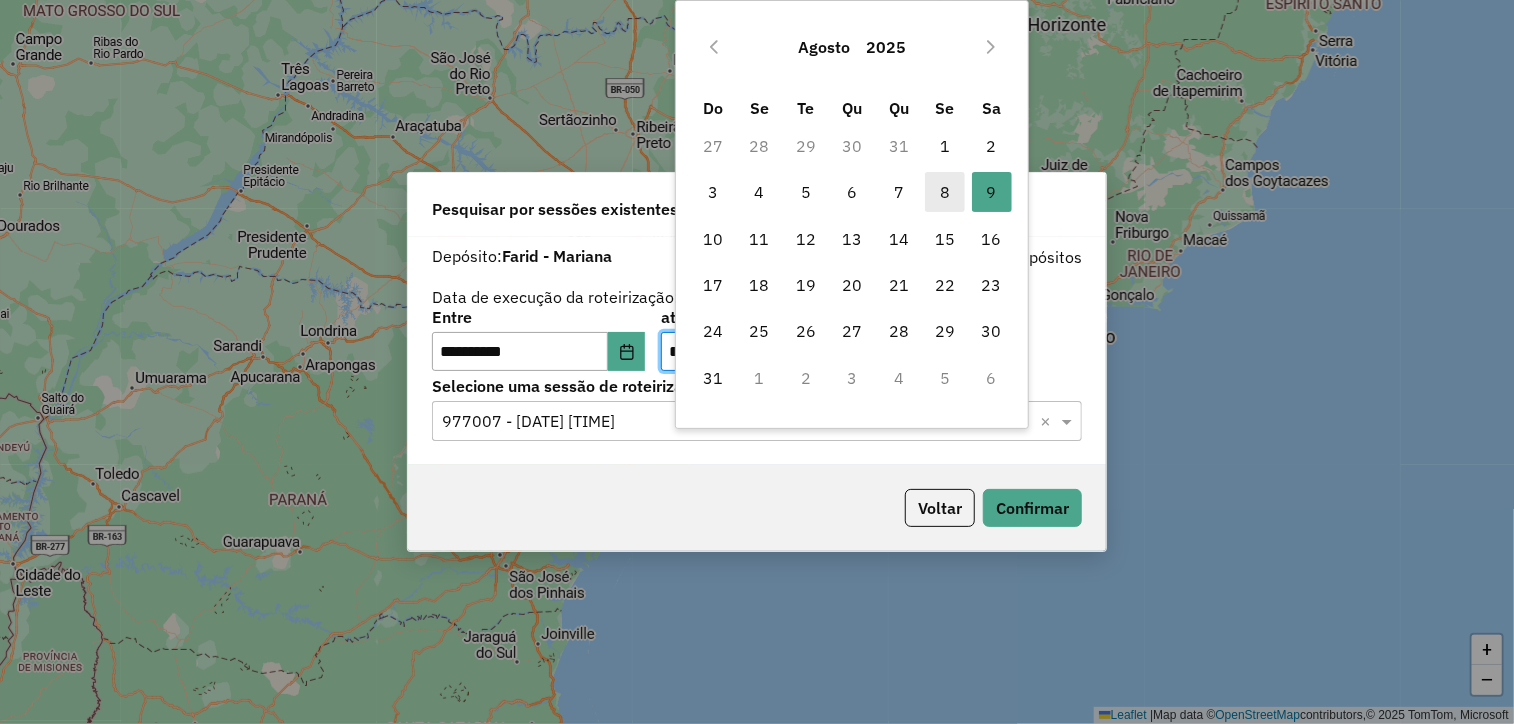 click on "8" at bounding box center (945, 192) 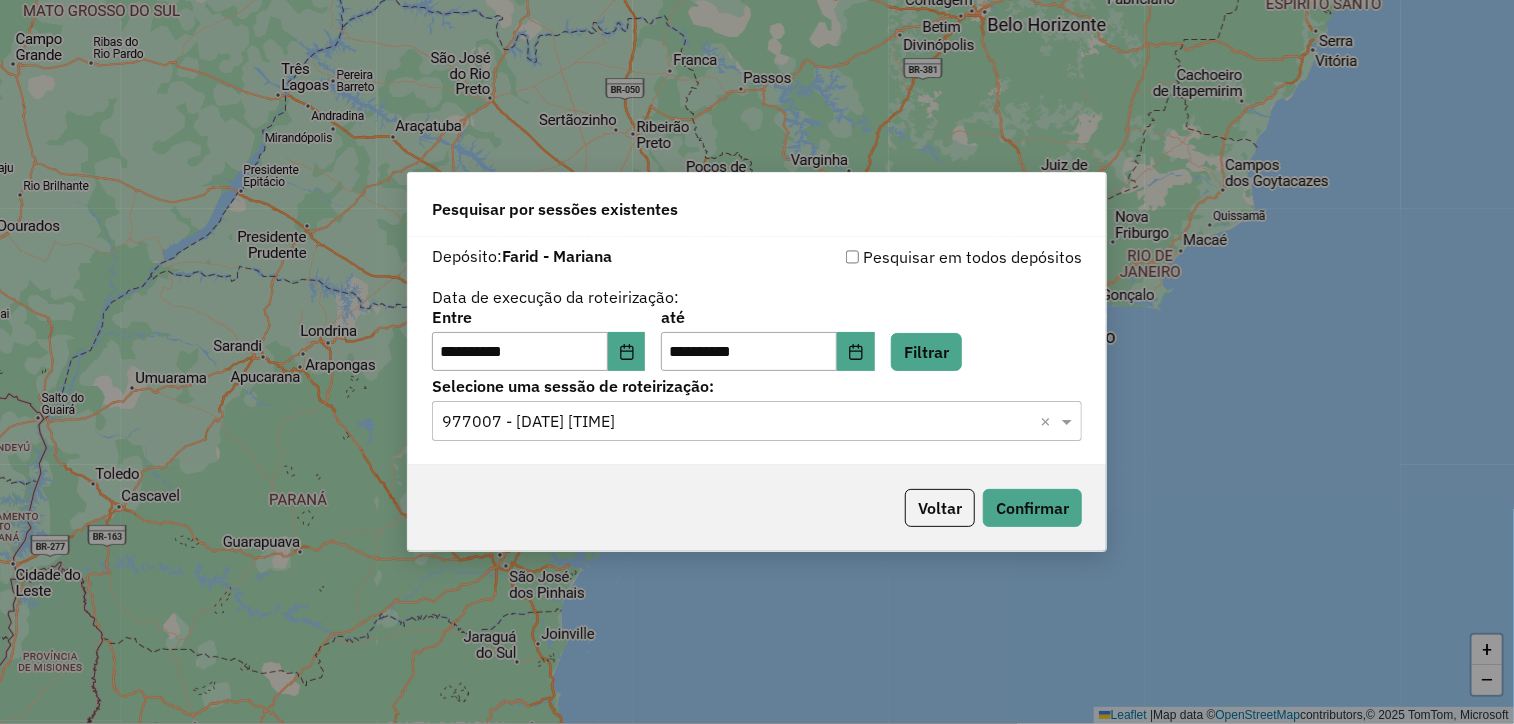 drag, startPoint x: 1022, startPoint y: 445, endPoint x: 1004, endPoint y: 421, distance: 30 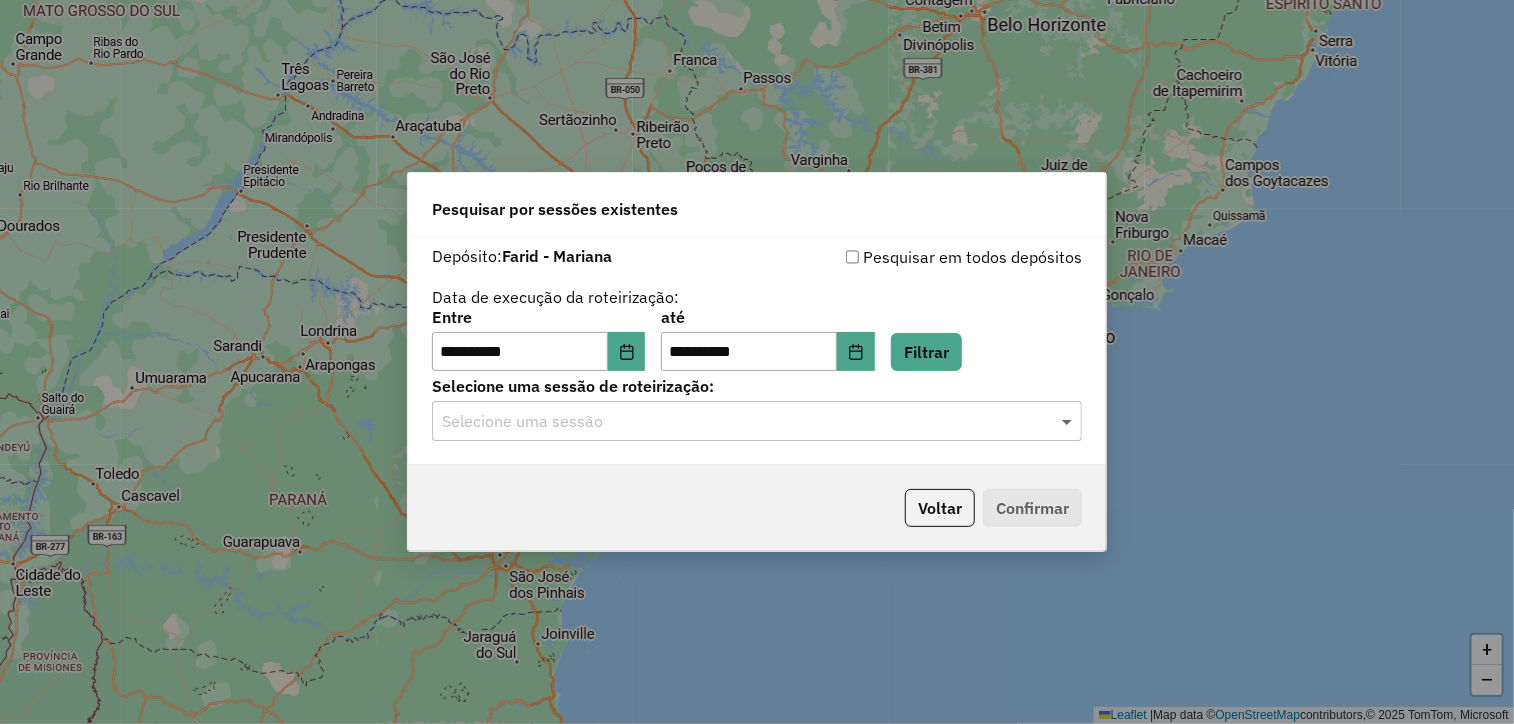 click 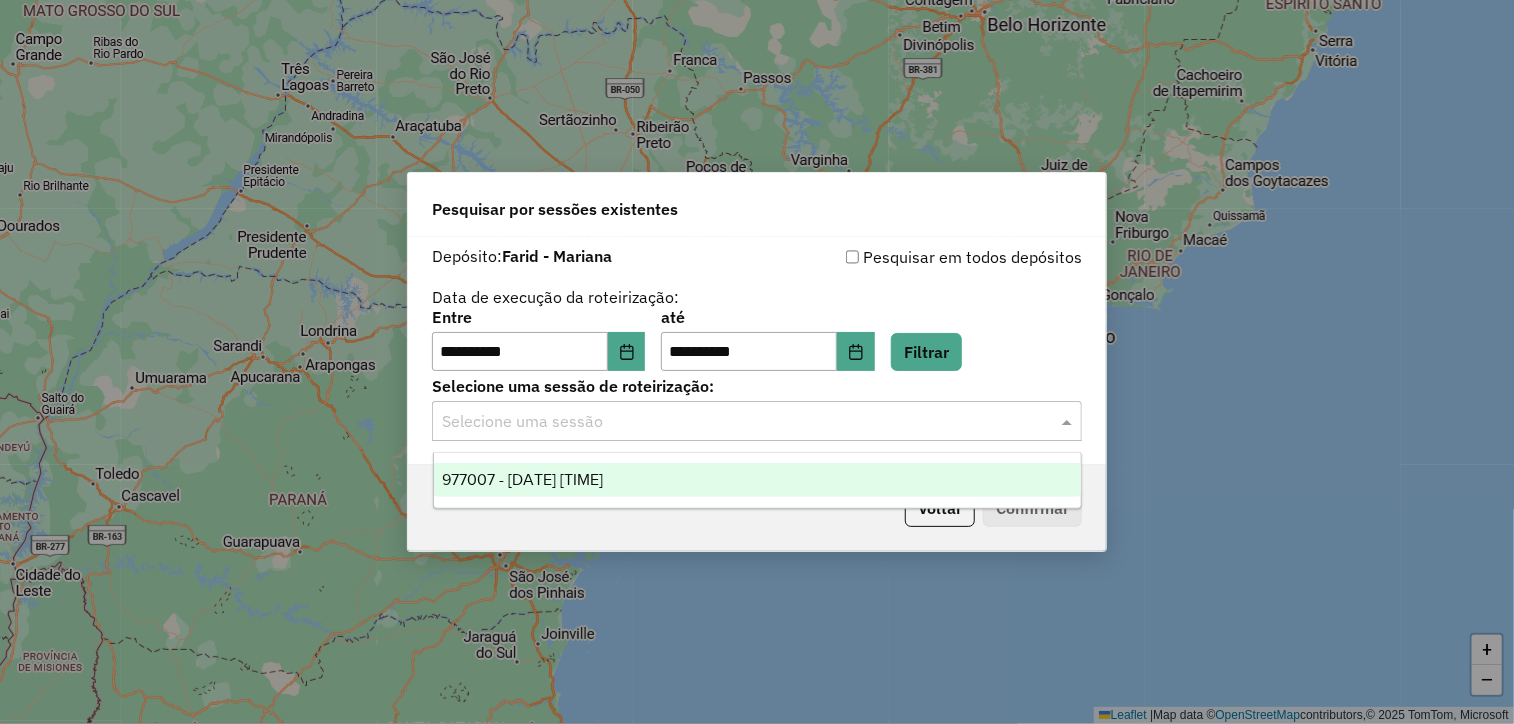 click on "977007 - 09/08/2025 17:24" at bounding box center (757, 480) 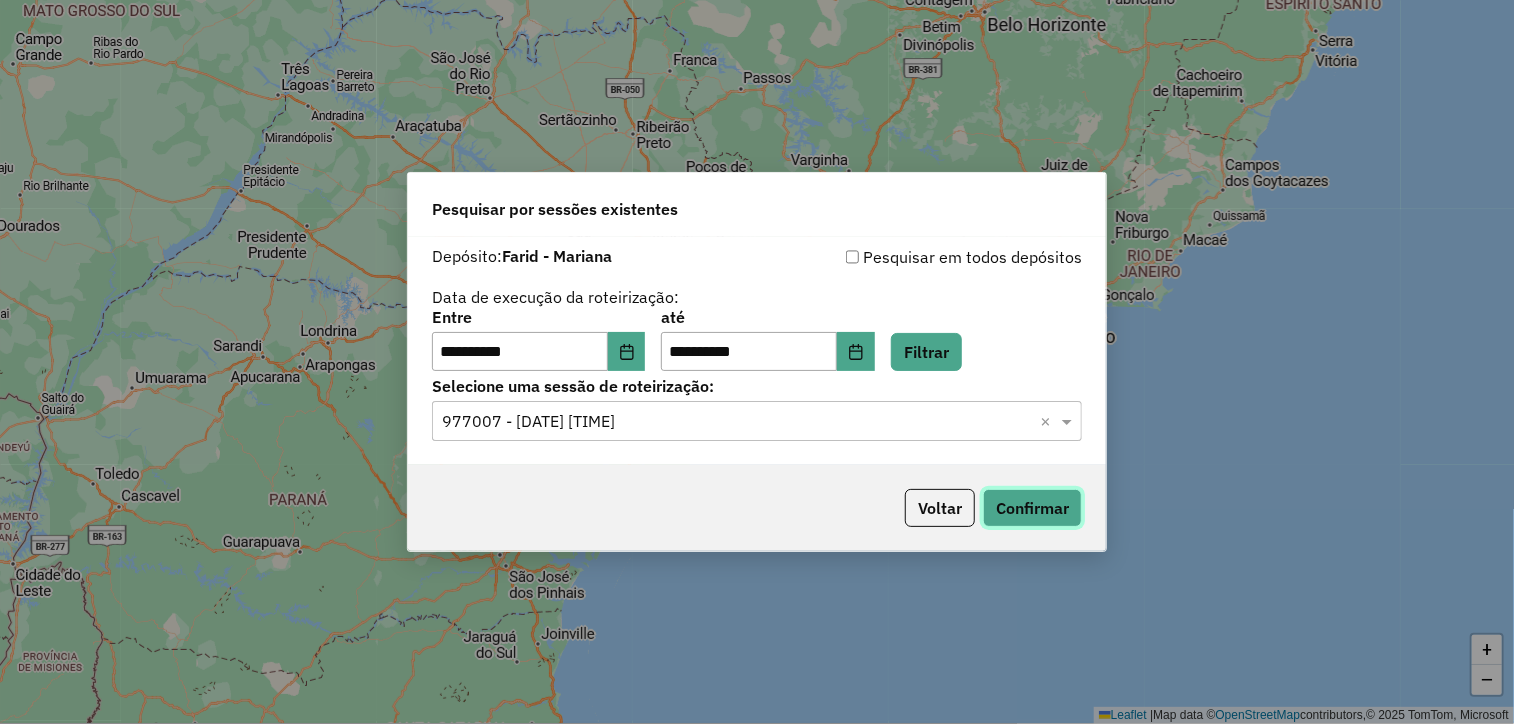 click on "Confirmar" 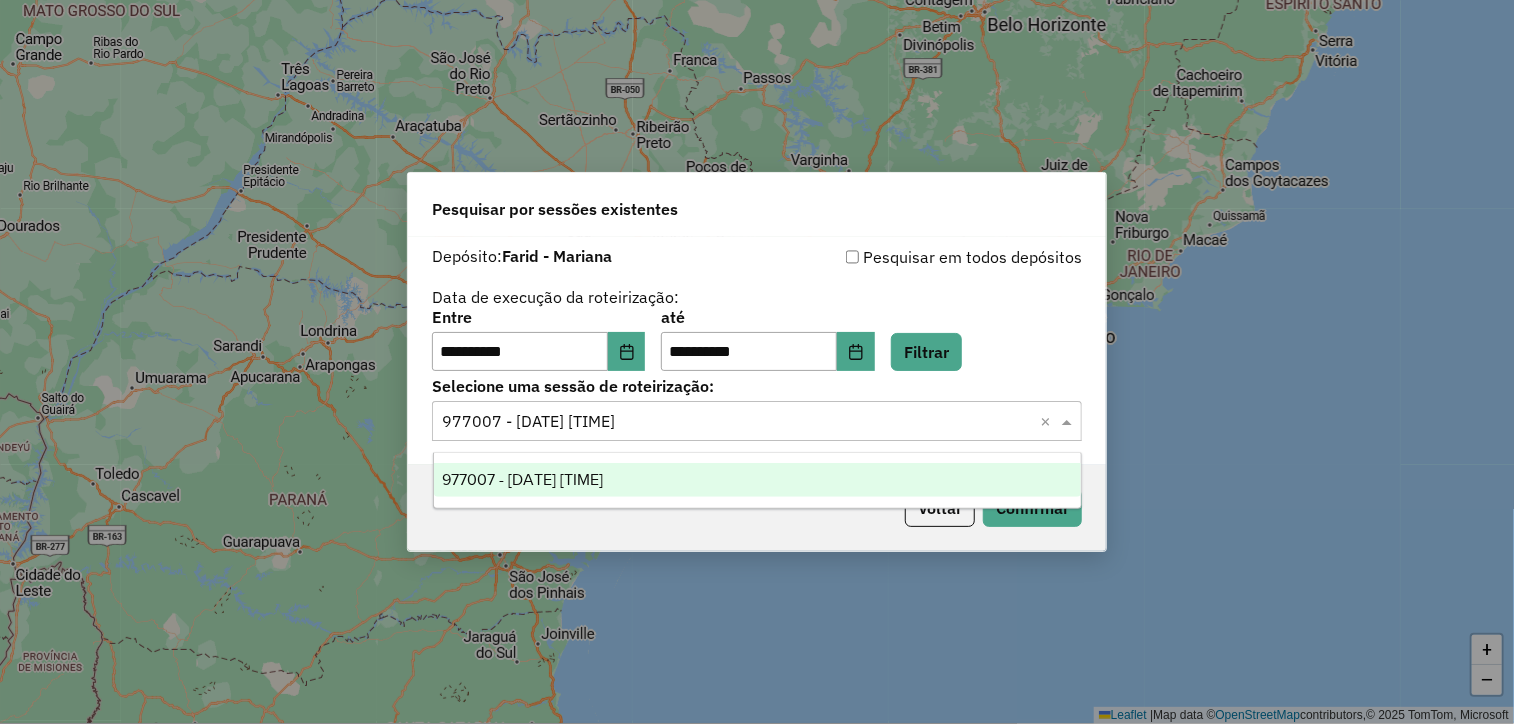 click 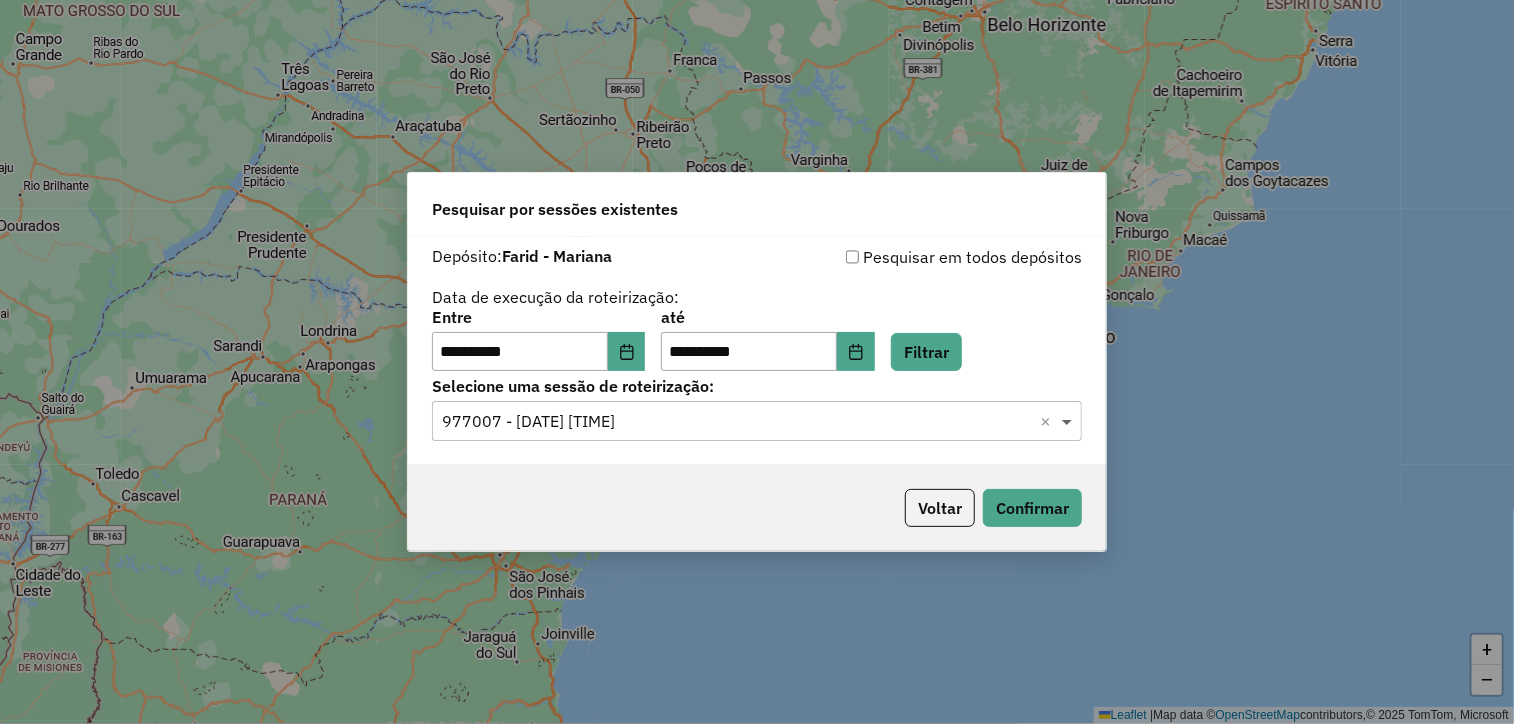 click 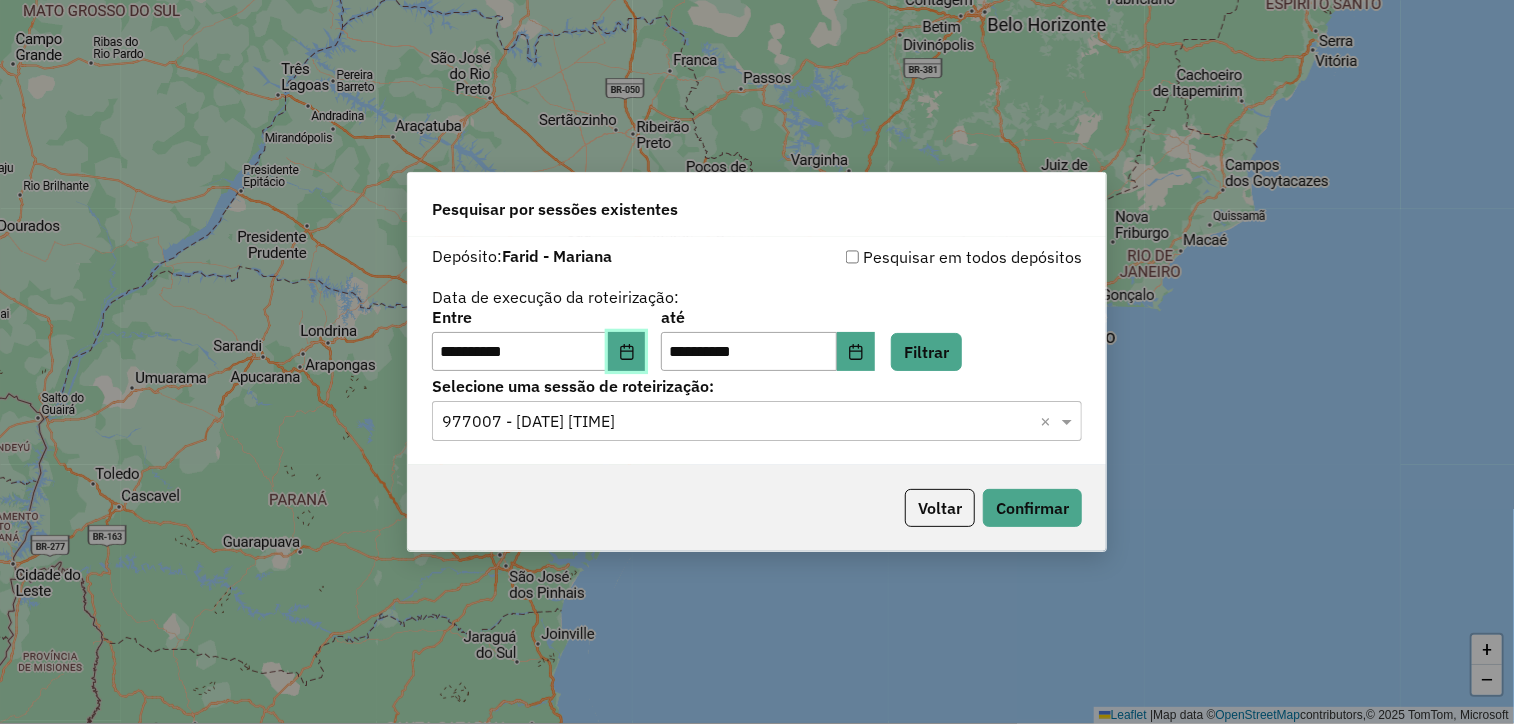 click 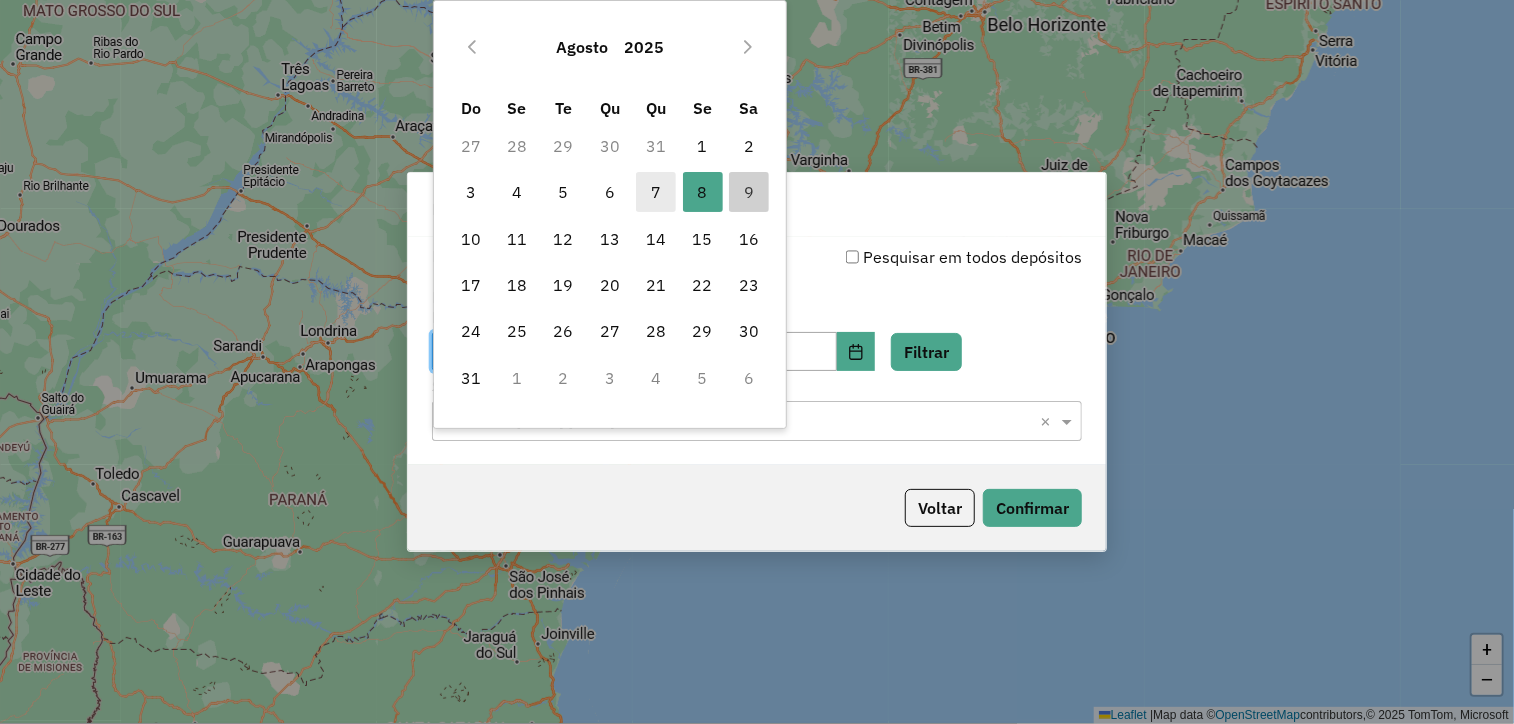 click on "7" at bounding box center [656, 192] 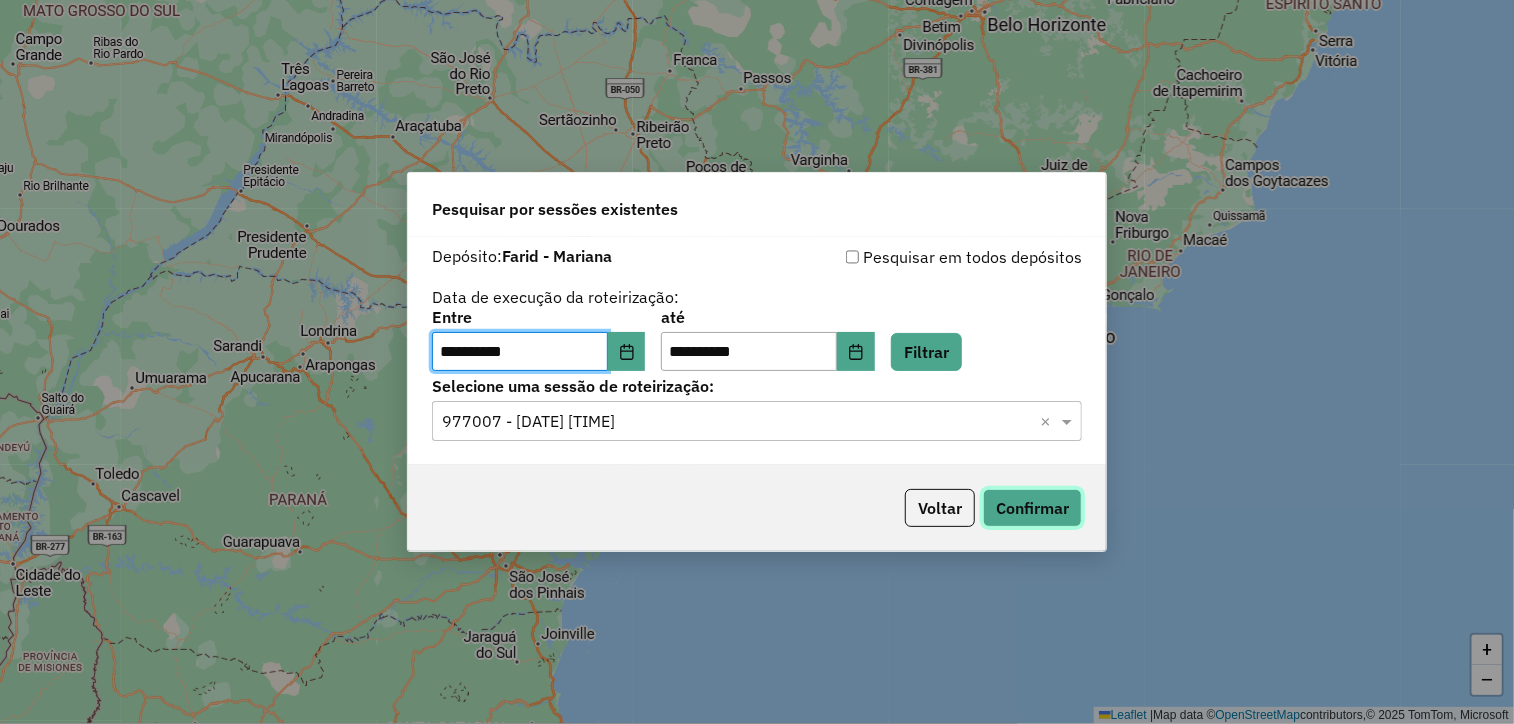 click on "Confirmar" 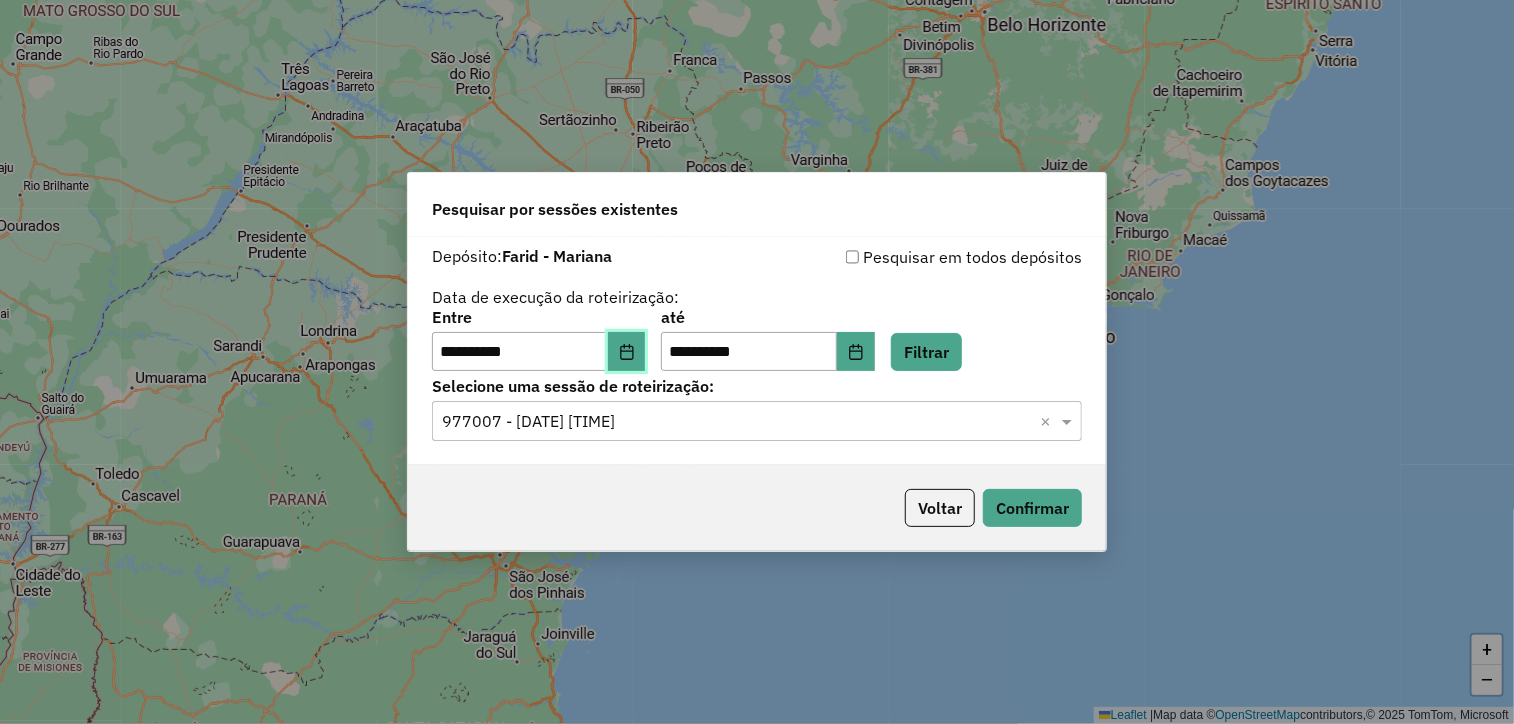 click at bounding box center (627, 352) 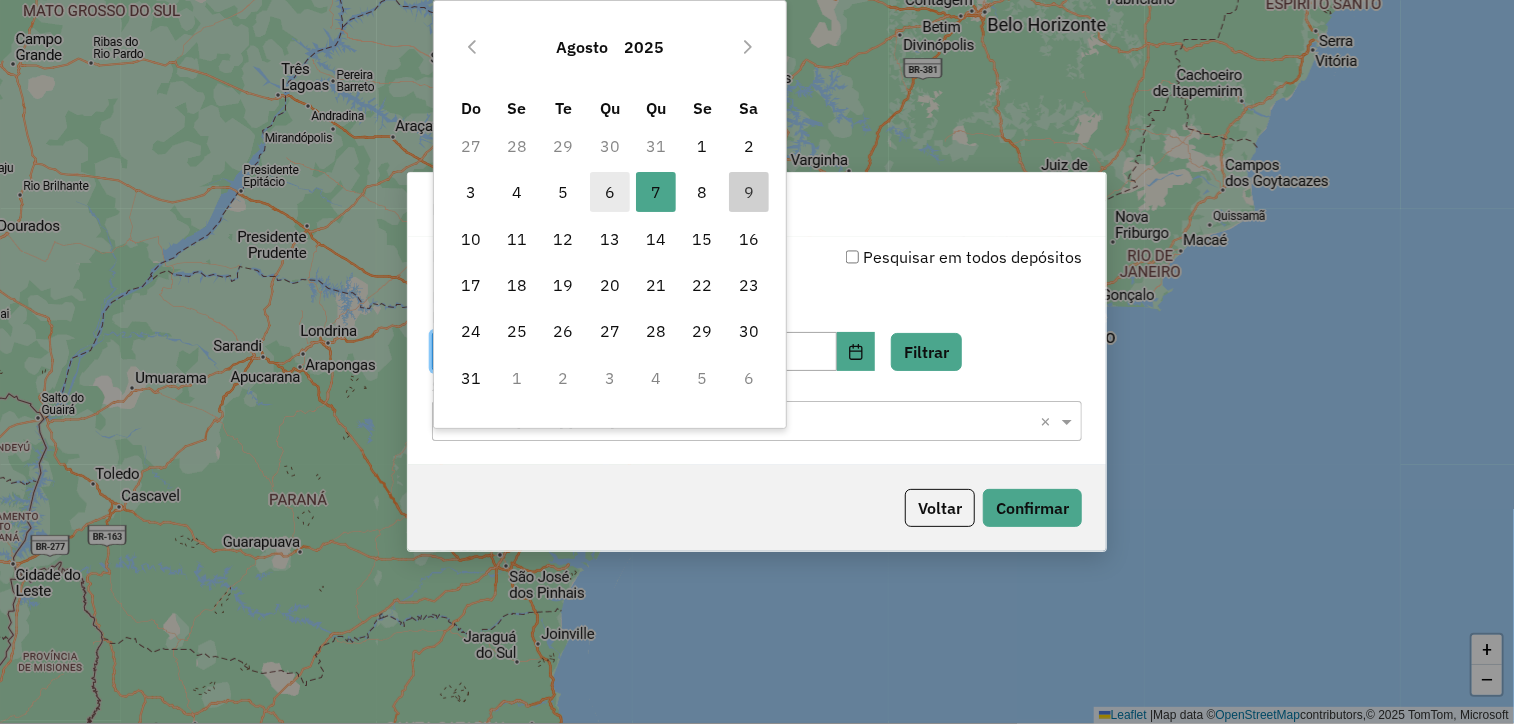 click on "6" at bounding box center (610, 192) 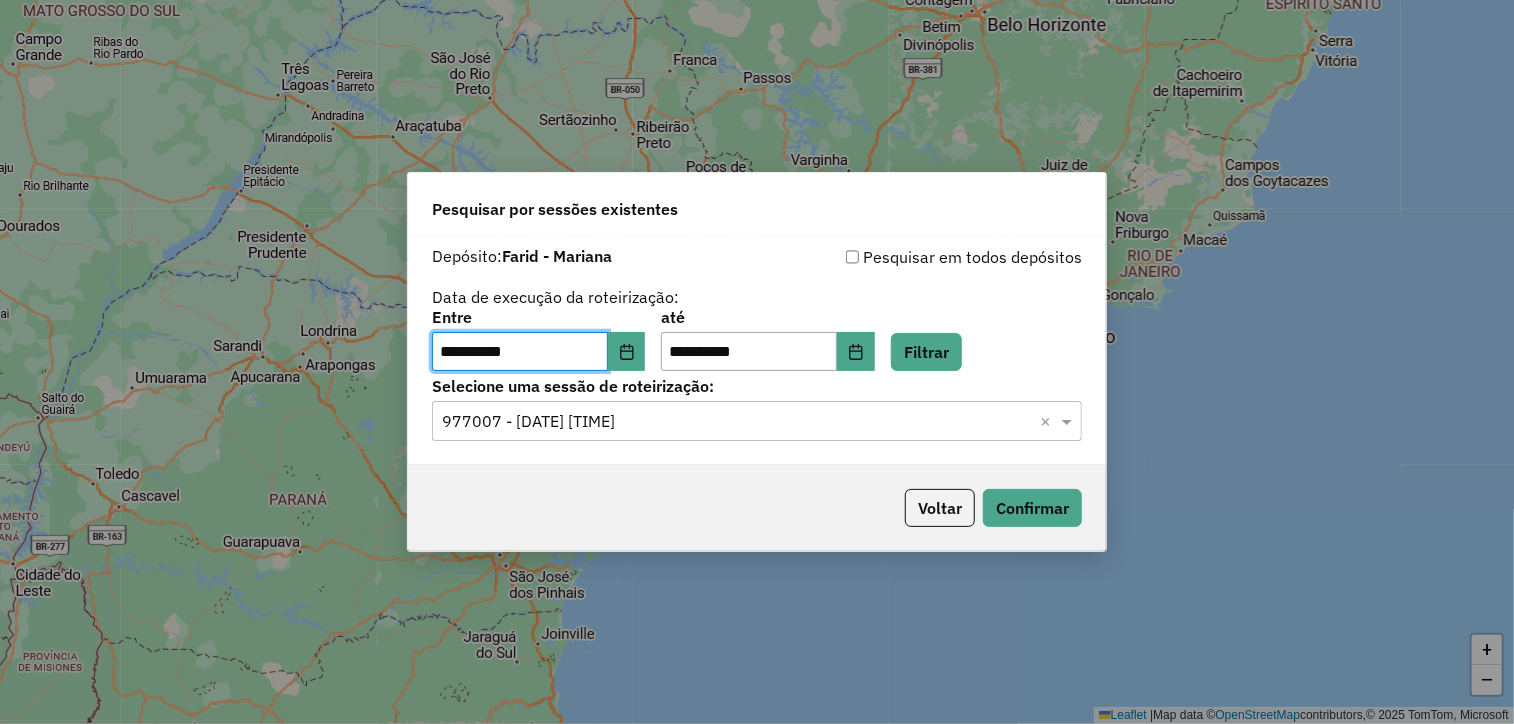 click 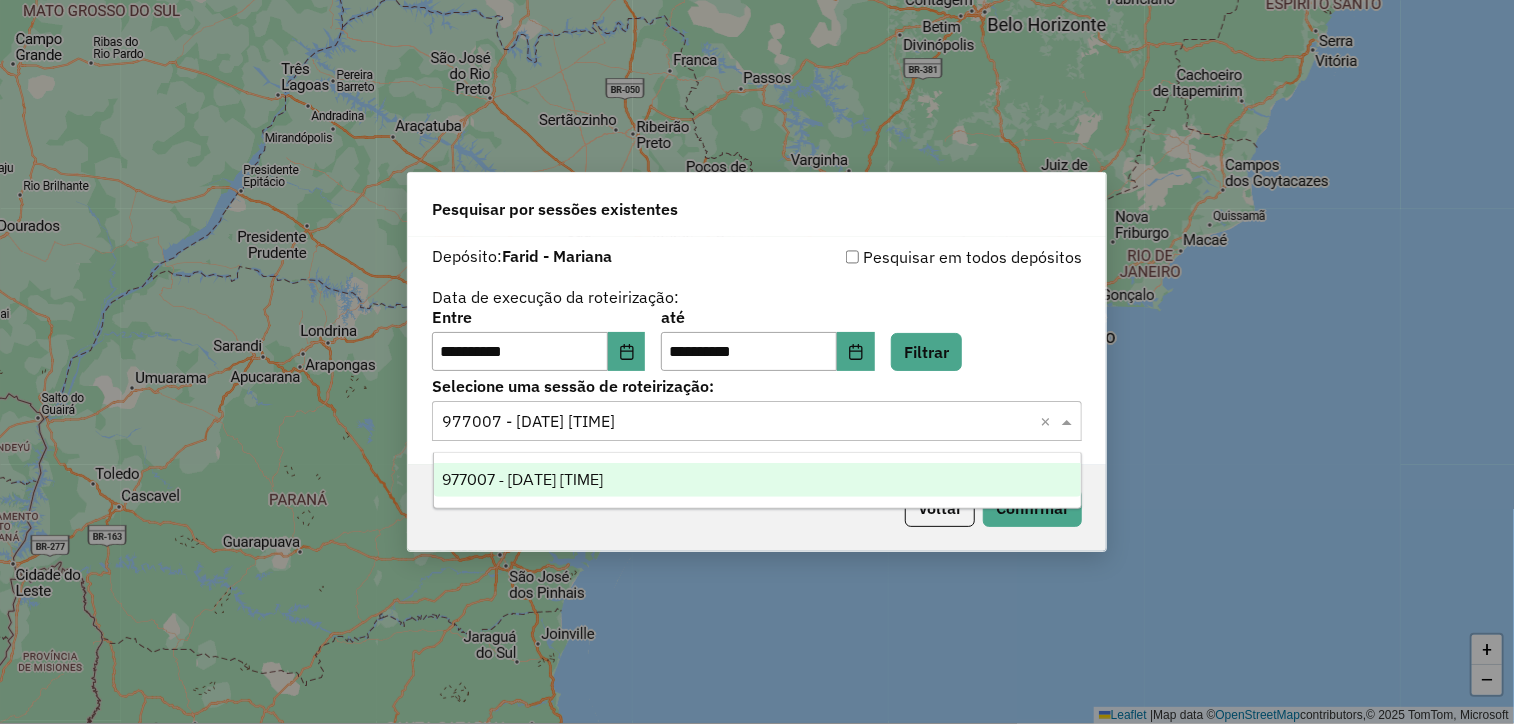 click on "977007 - 09/08/2025 17:24" at bounding box center [757, 480] 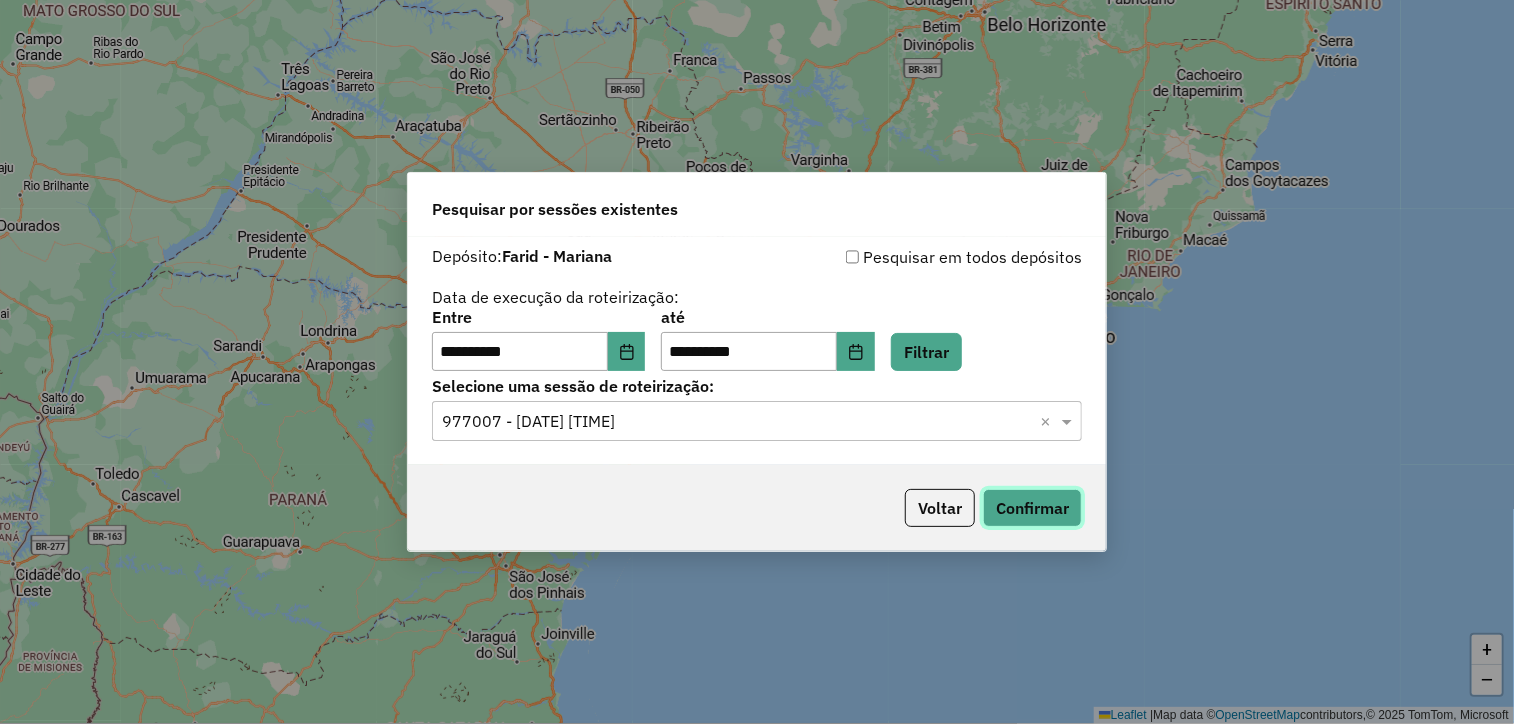 click on "Confirmar" 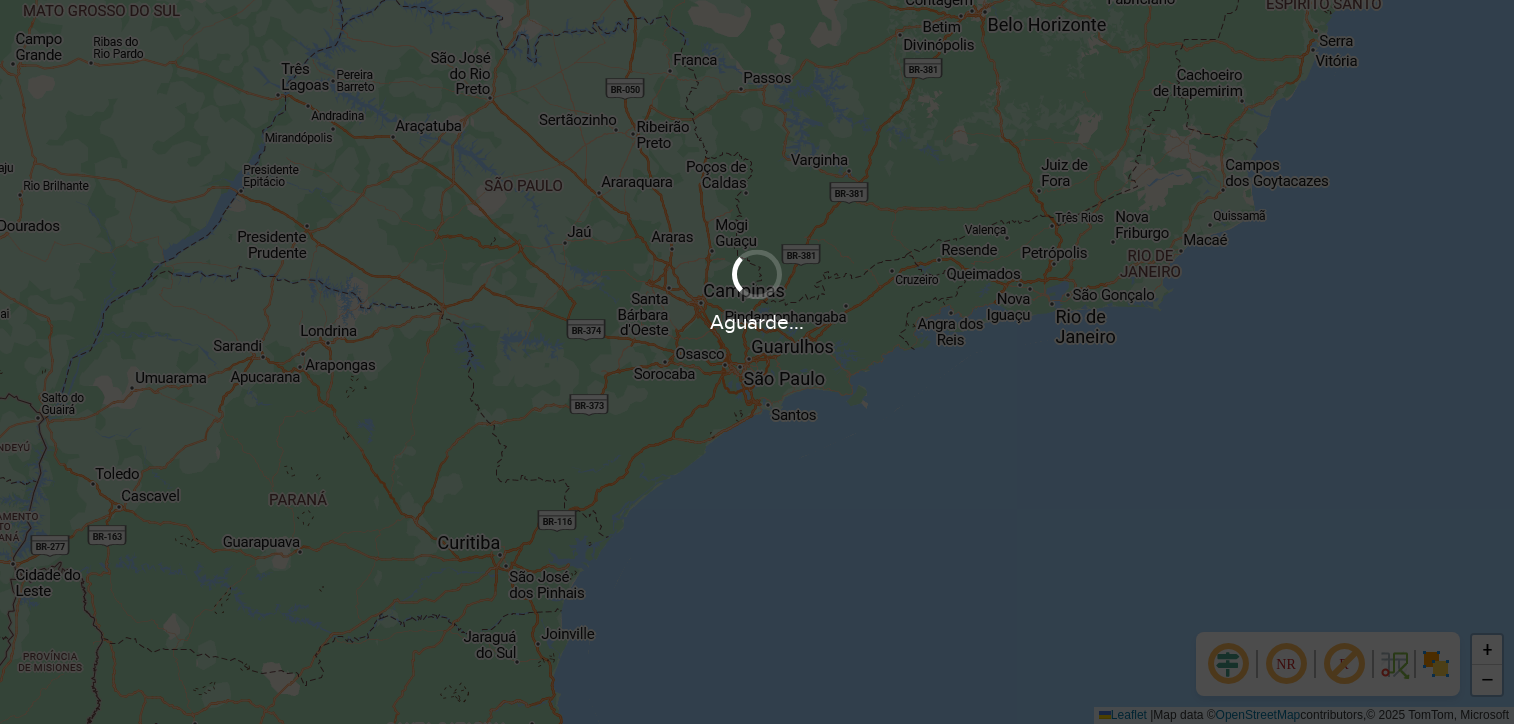 scroll, scrollTop: 0, scrollLeft: 0, axis: both 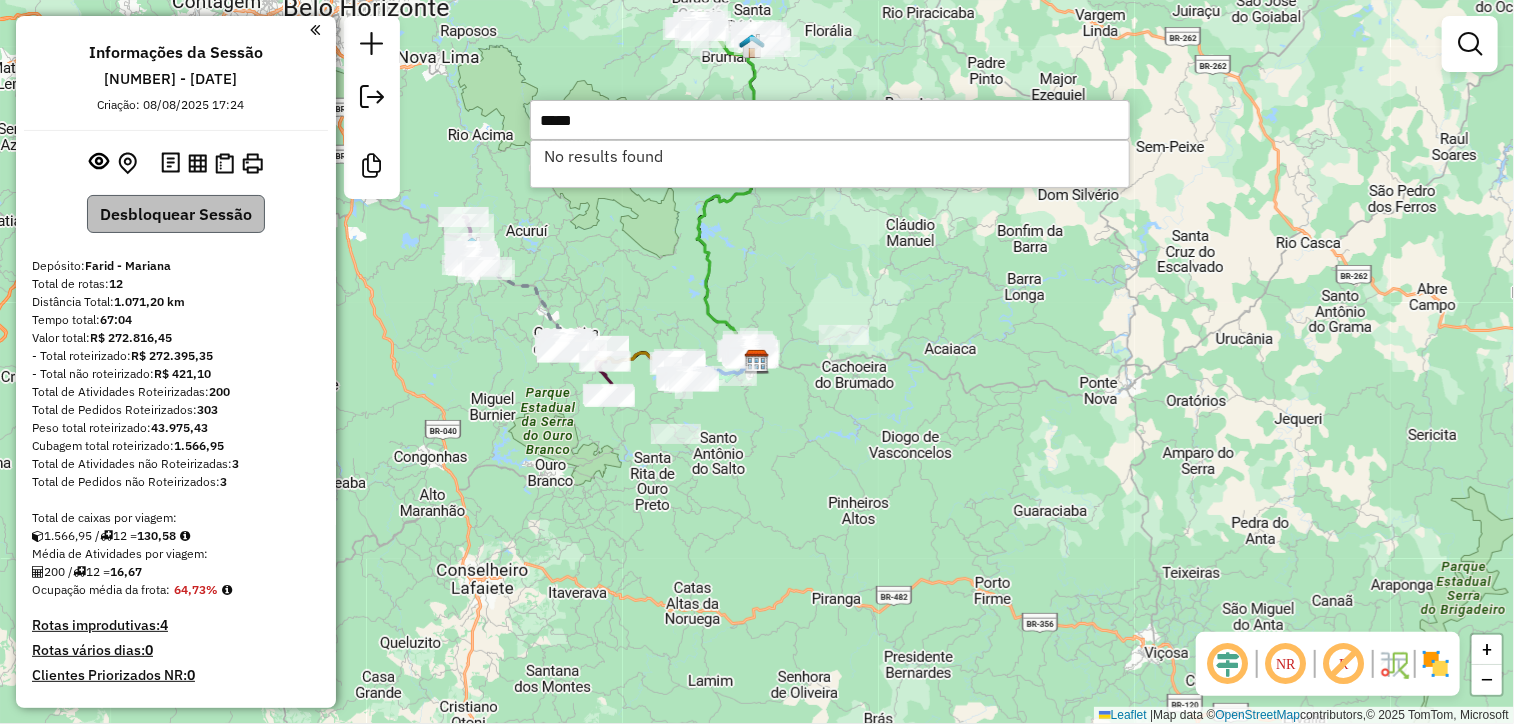 type on "*****" 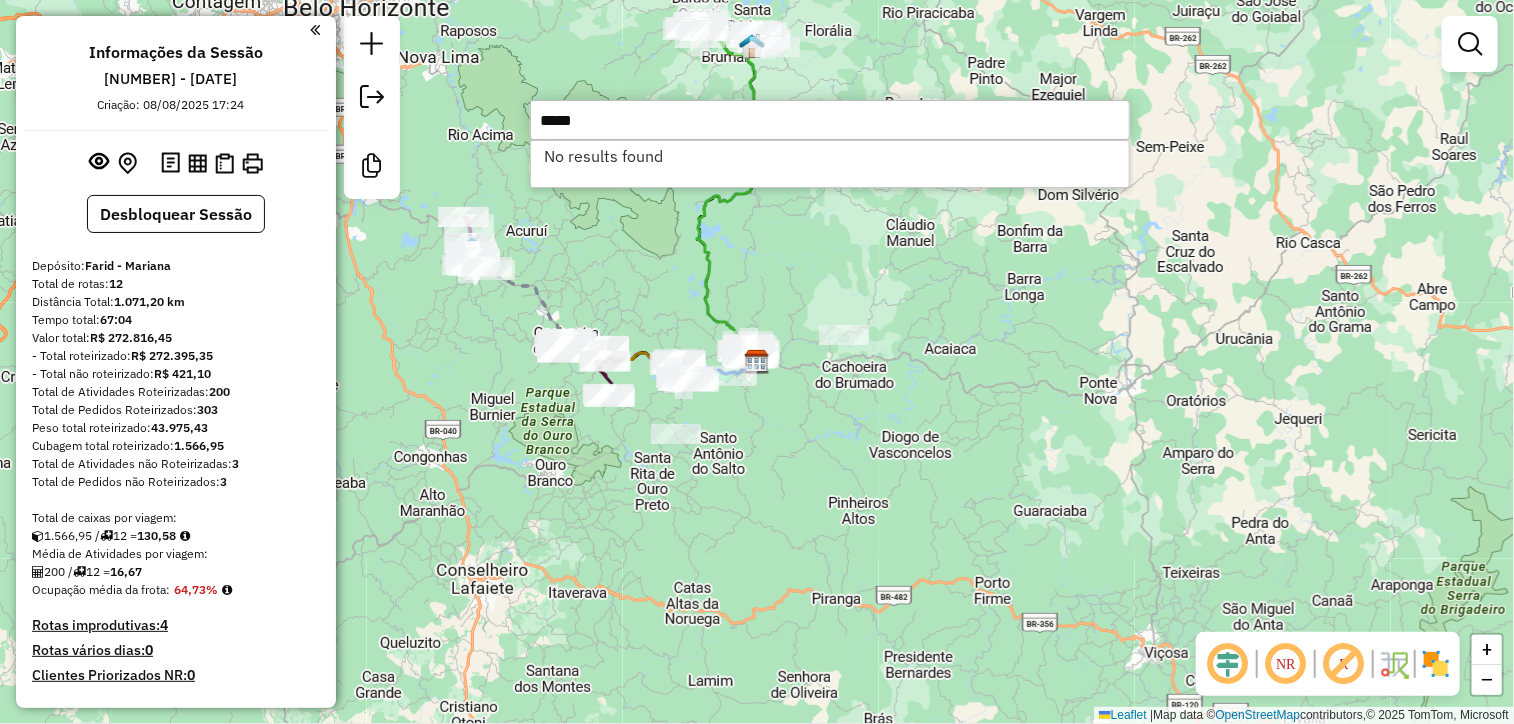 click at bounding box center (315, 29) 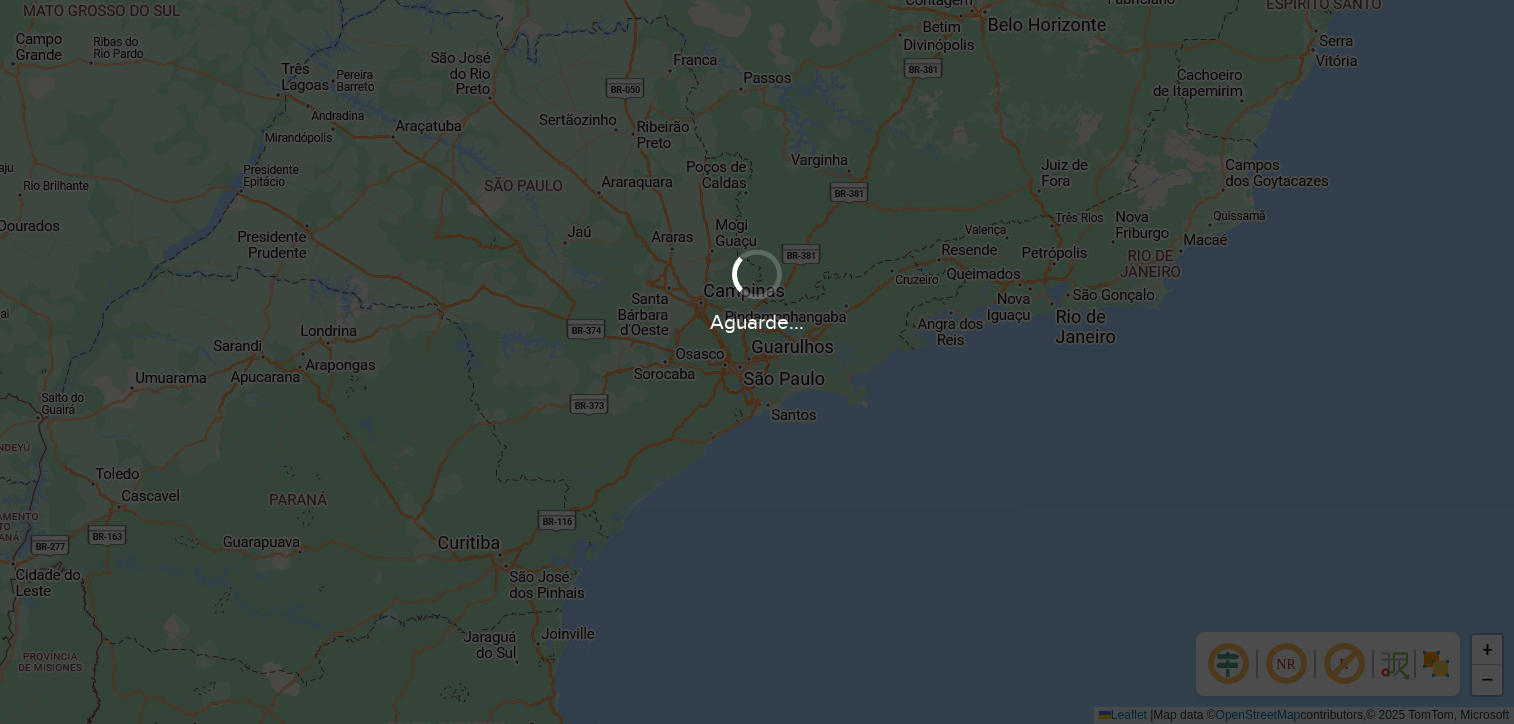 scroll, scrollTop: 0, scrollLeft: 0, axis: both 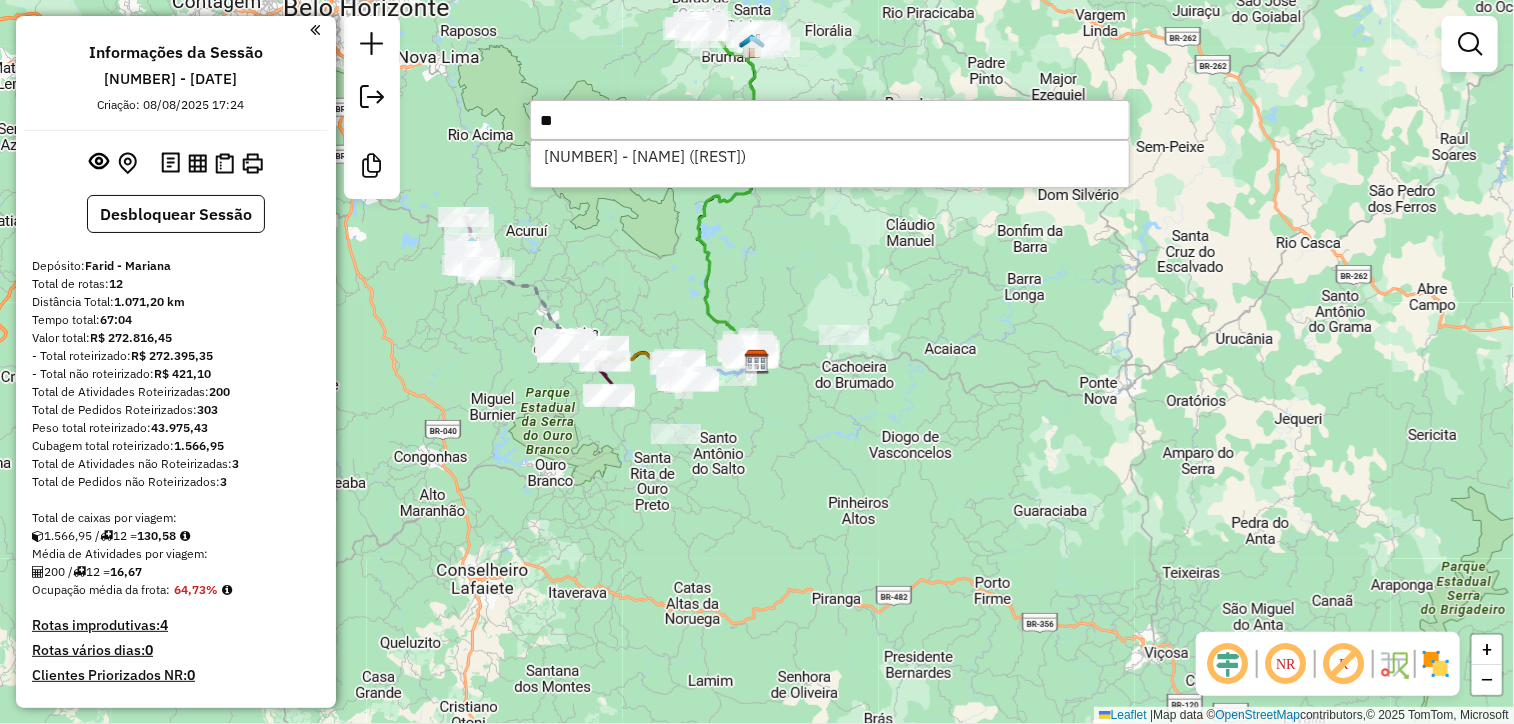 type on "*" 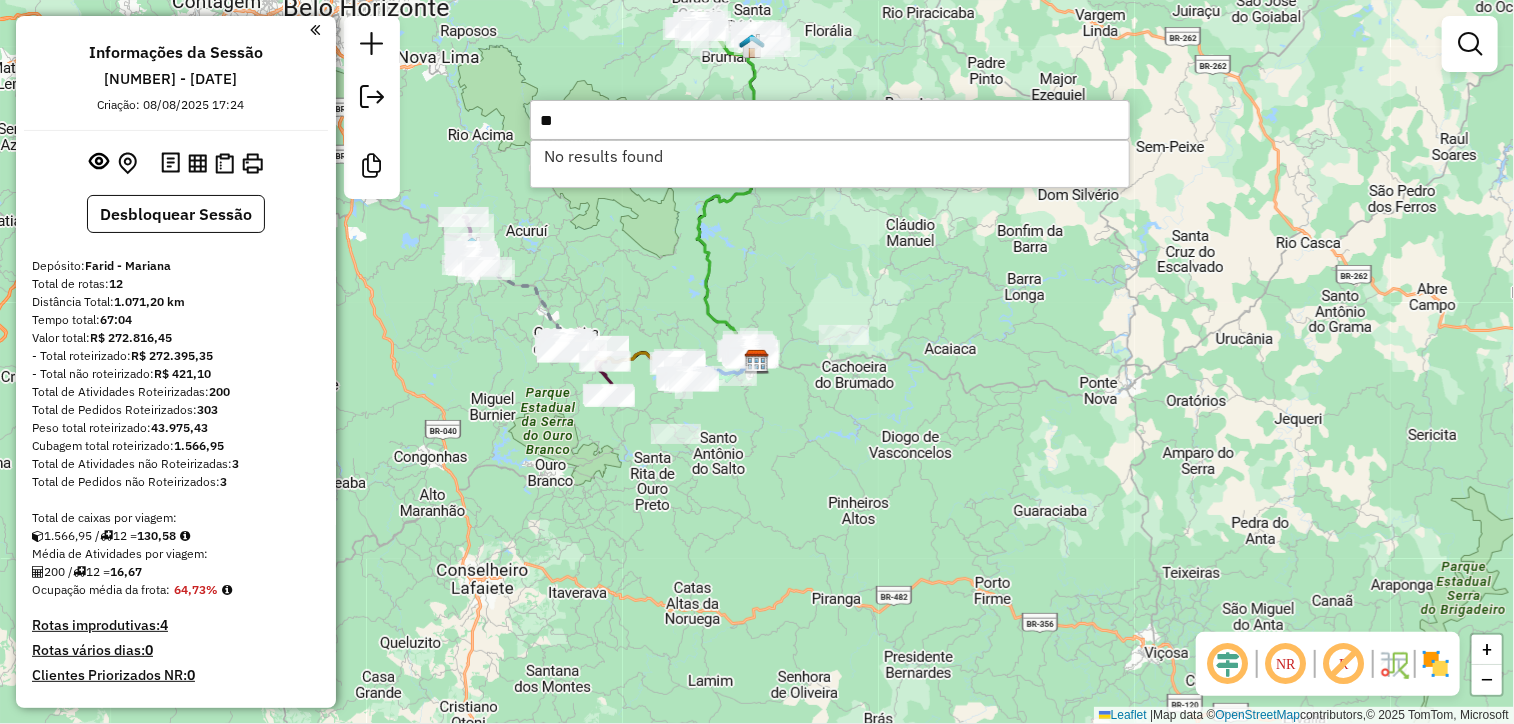 type on "*" 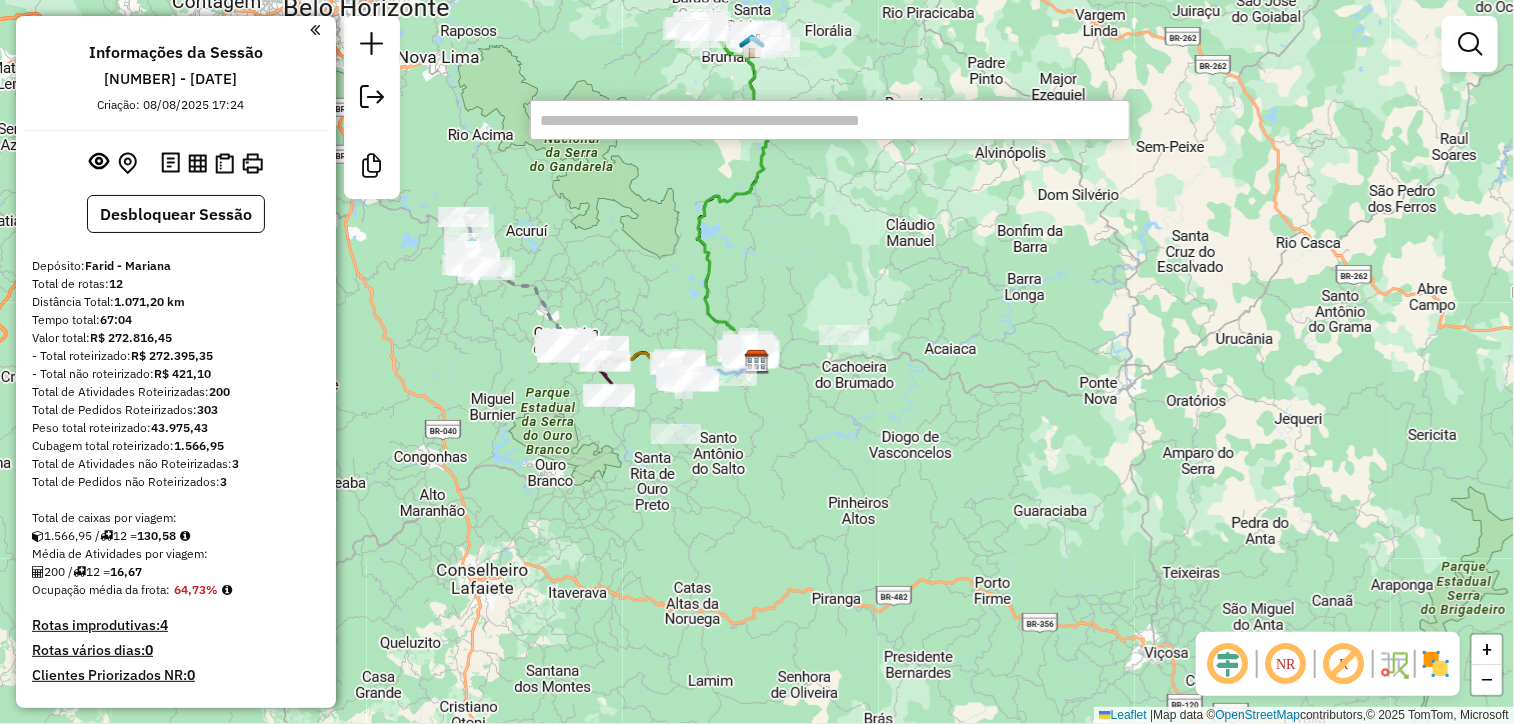 type 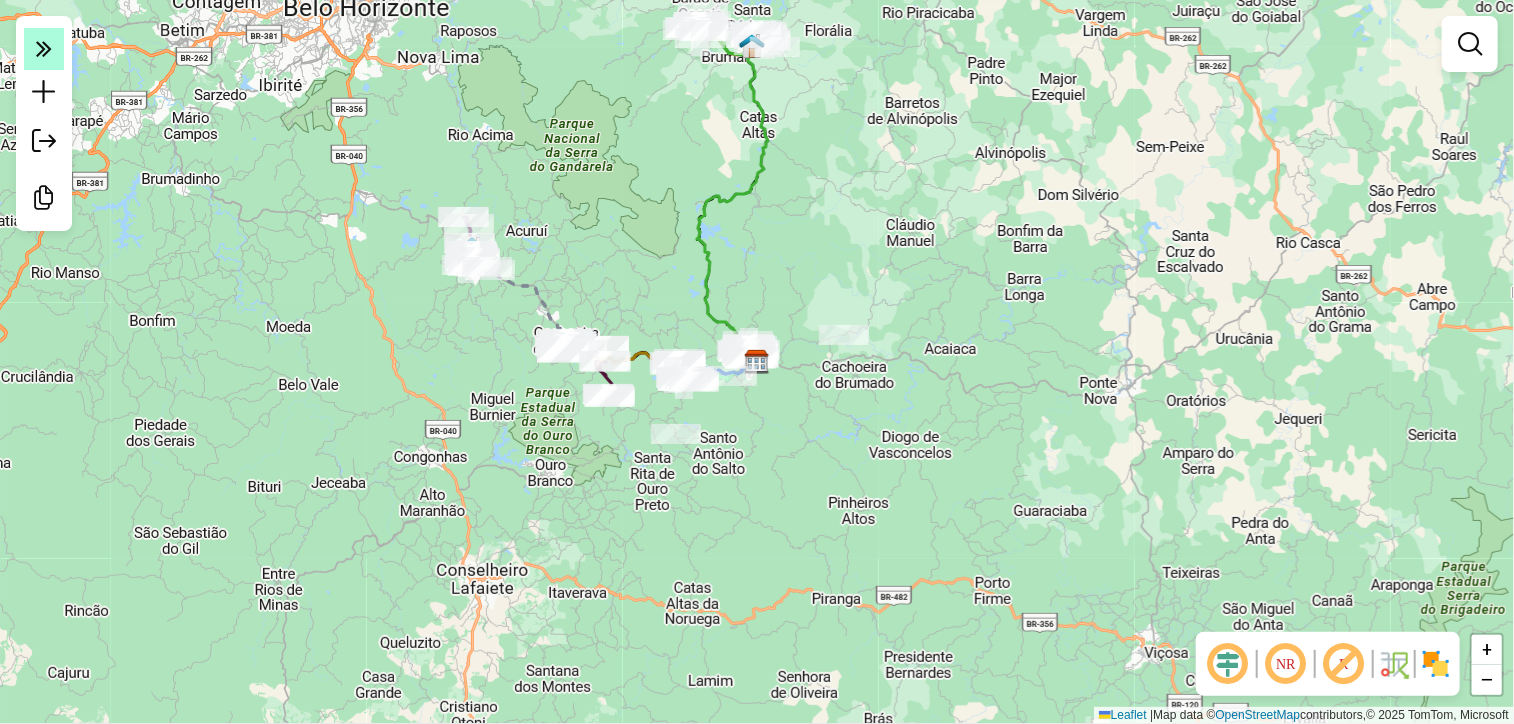 click 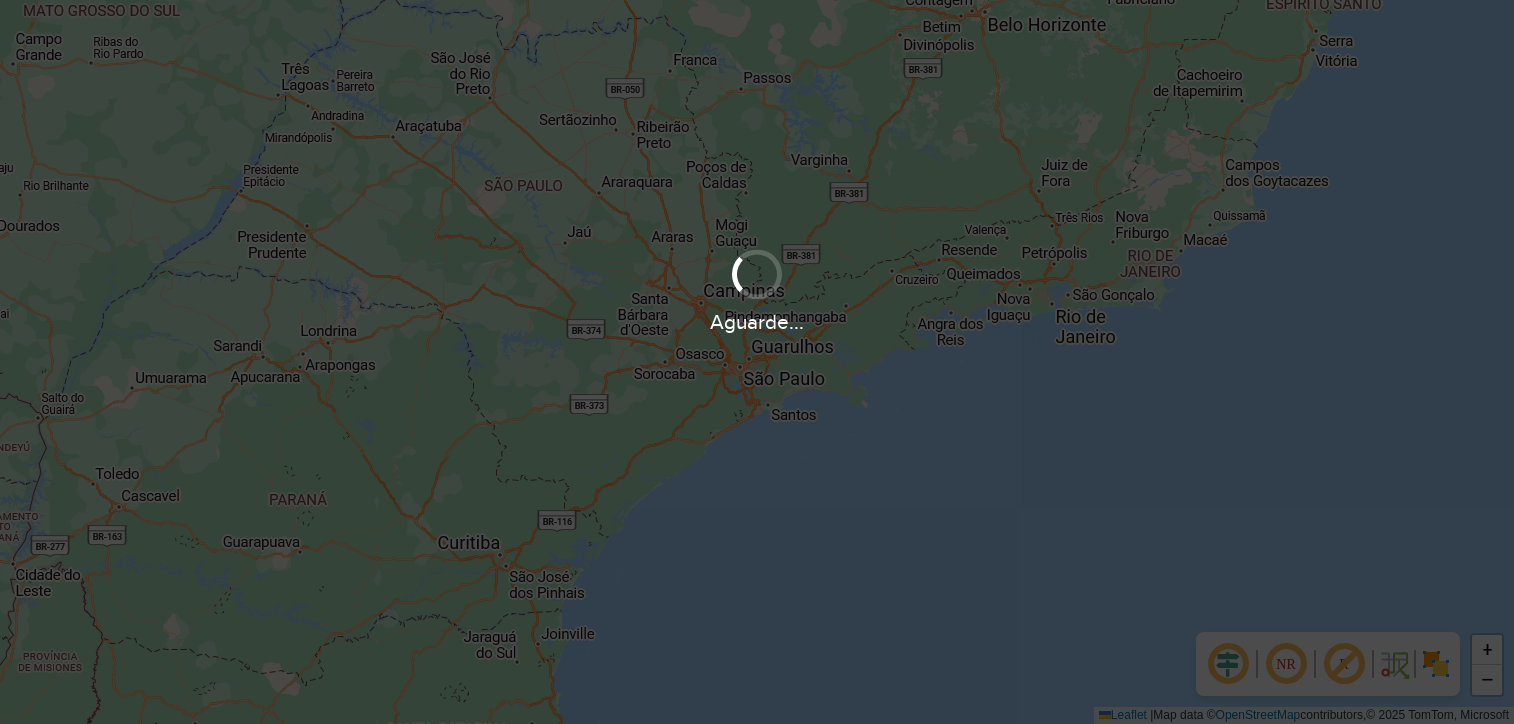 scroll, scrollTop: 0, scrollLeft: 0, axis: both 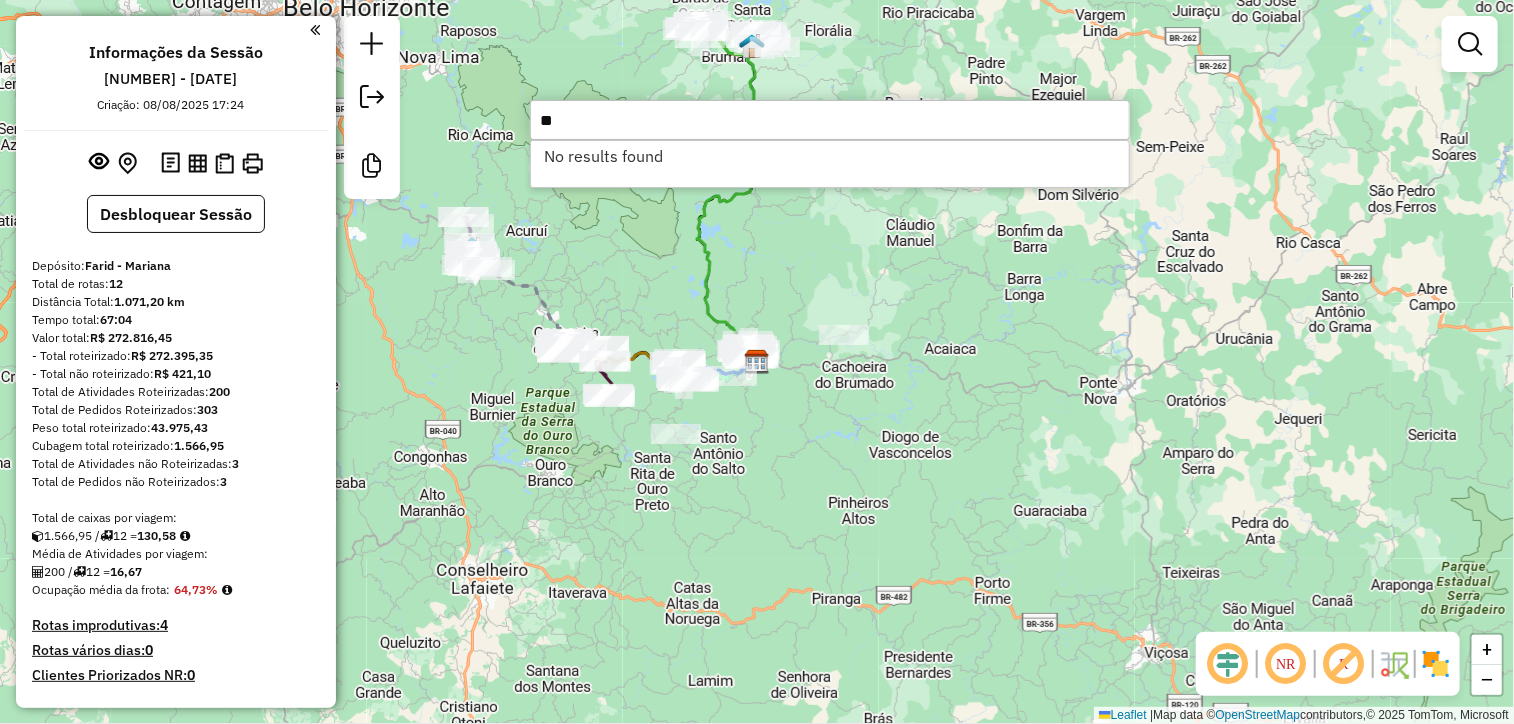 type on "*" 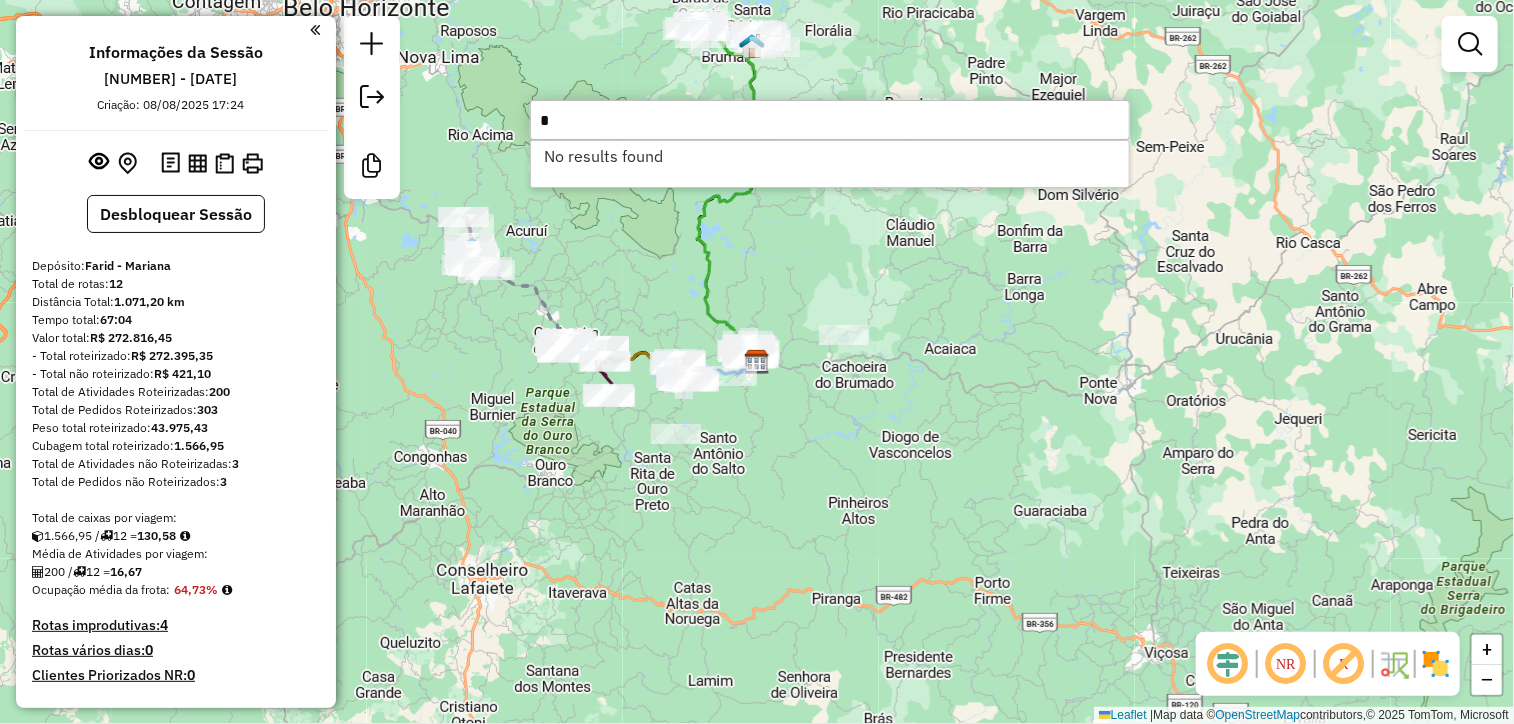 type 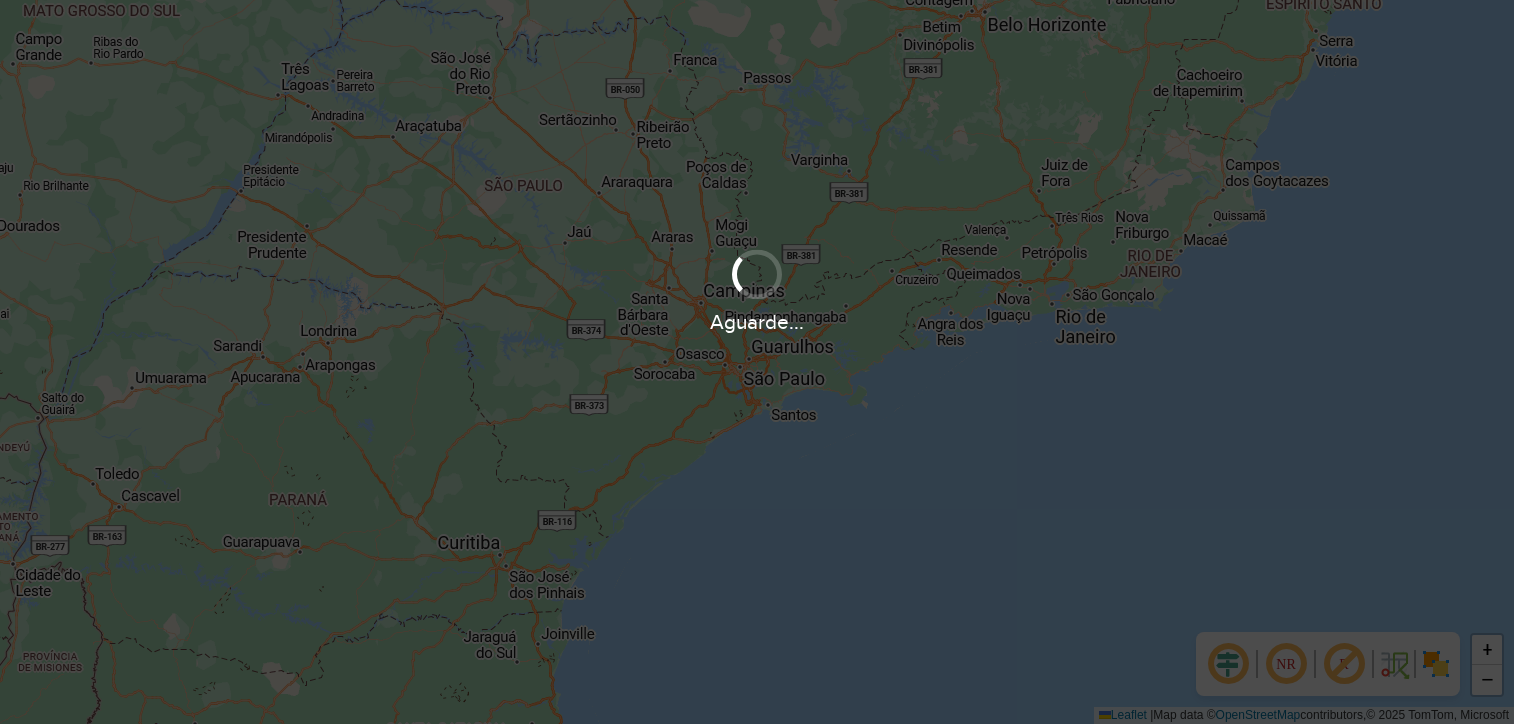 scroll, scrollTop: 0, scrollLeft: 0, axis: both 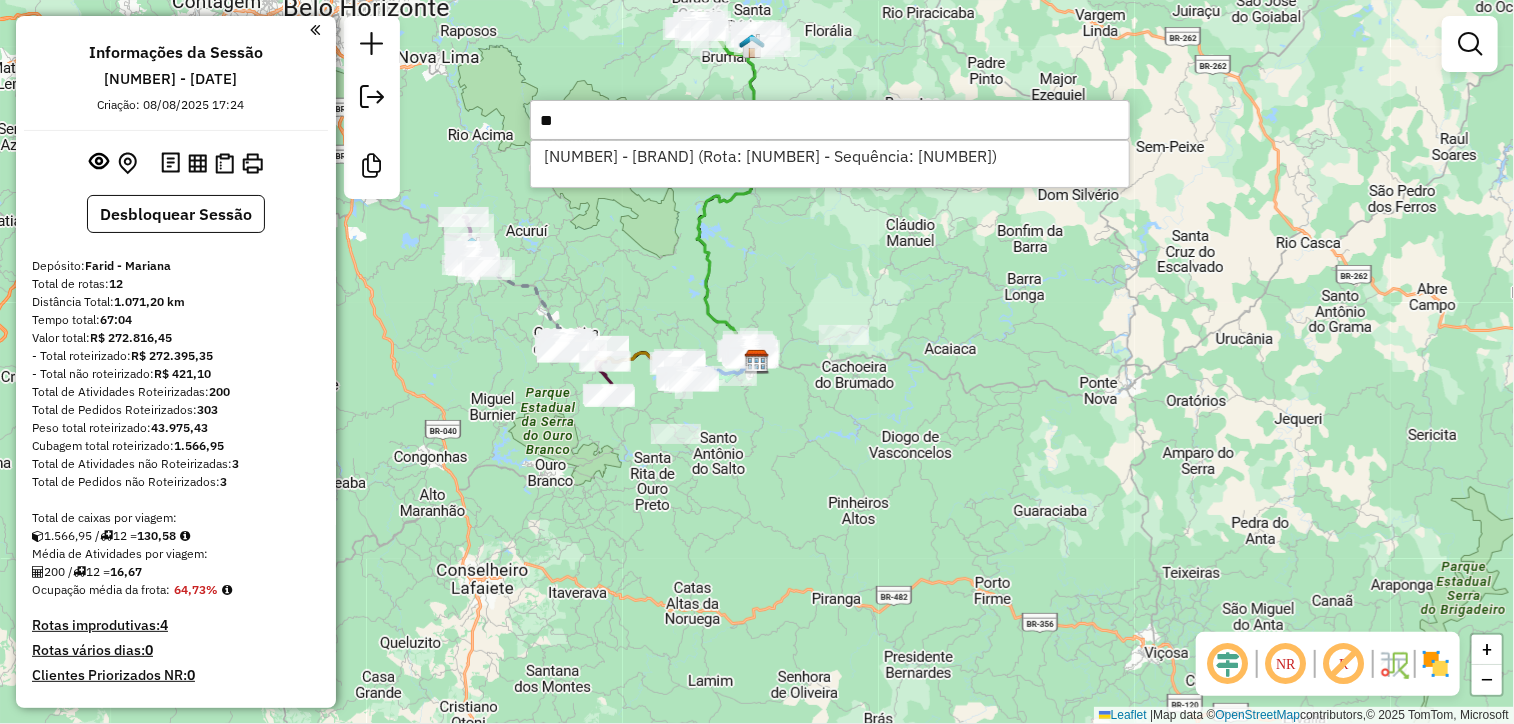 type on "*" 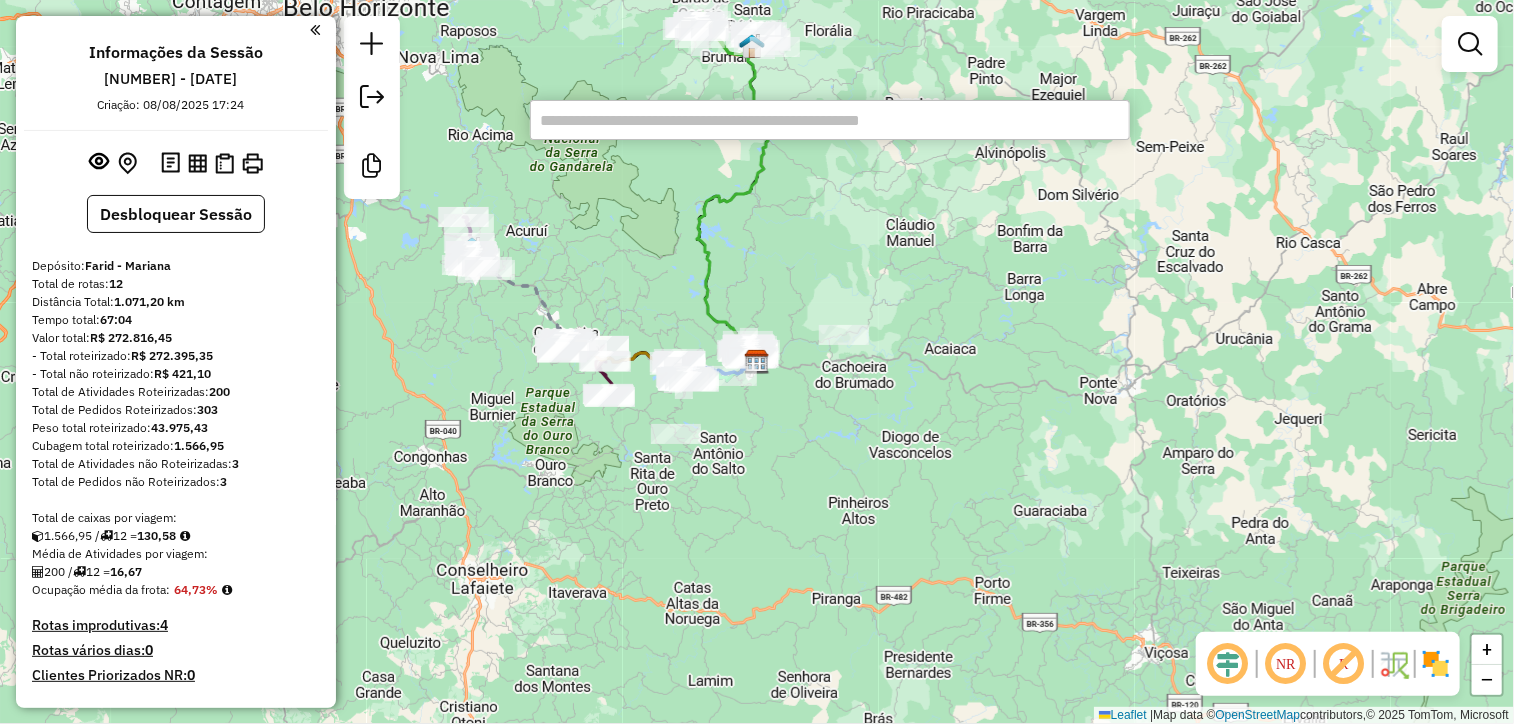 type on "*" 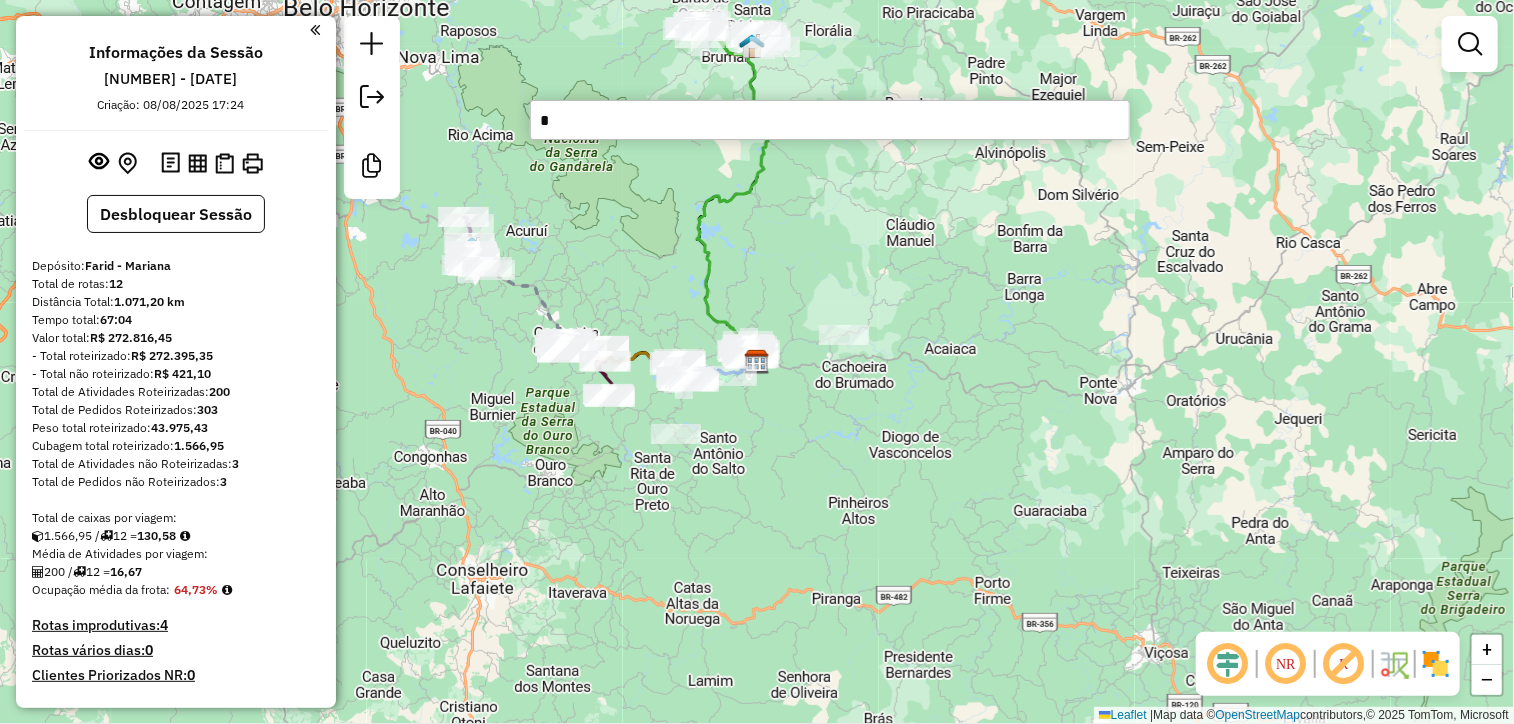 type 